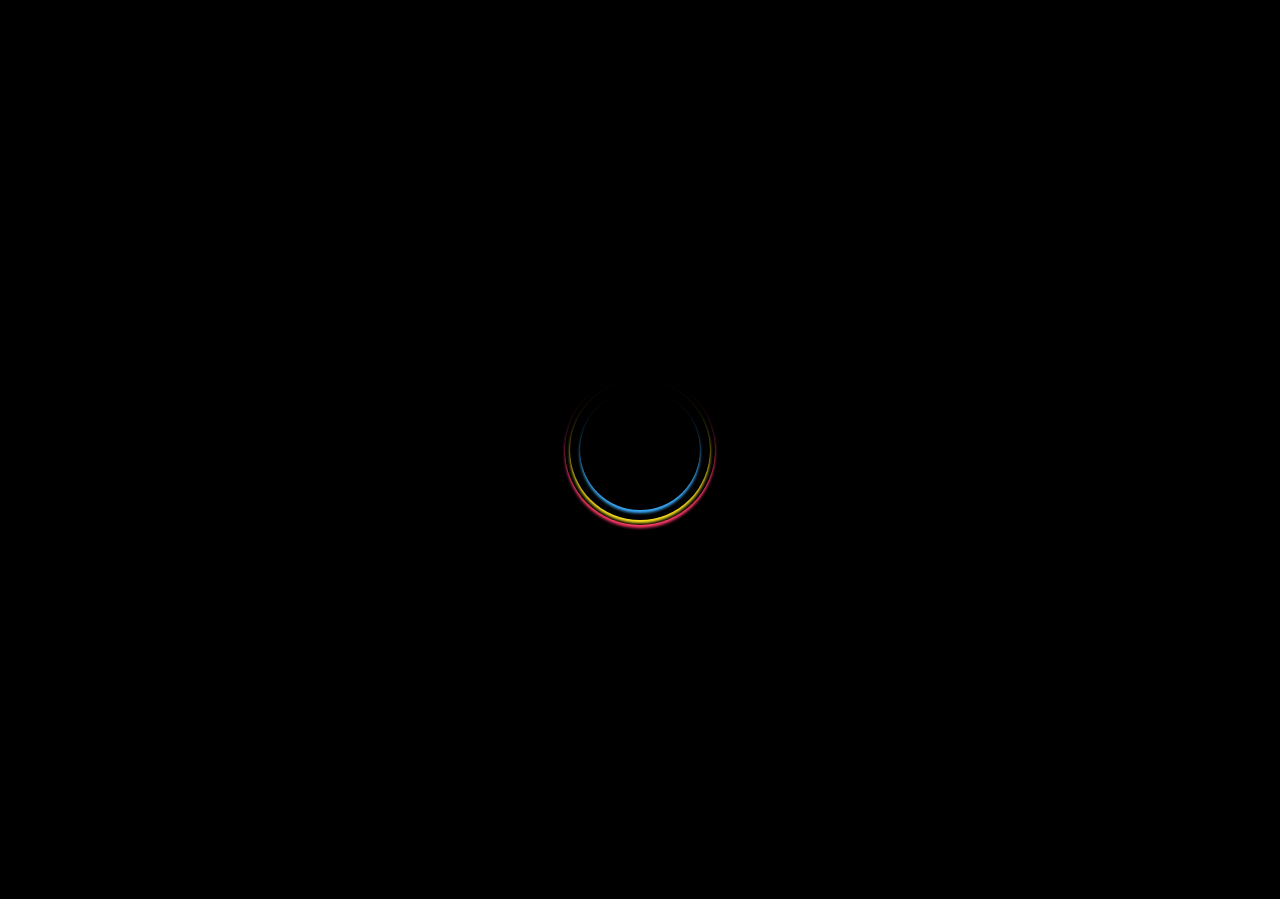 scroll, scrollTop: 0, scrollLeft: 0, axis: both 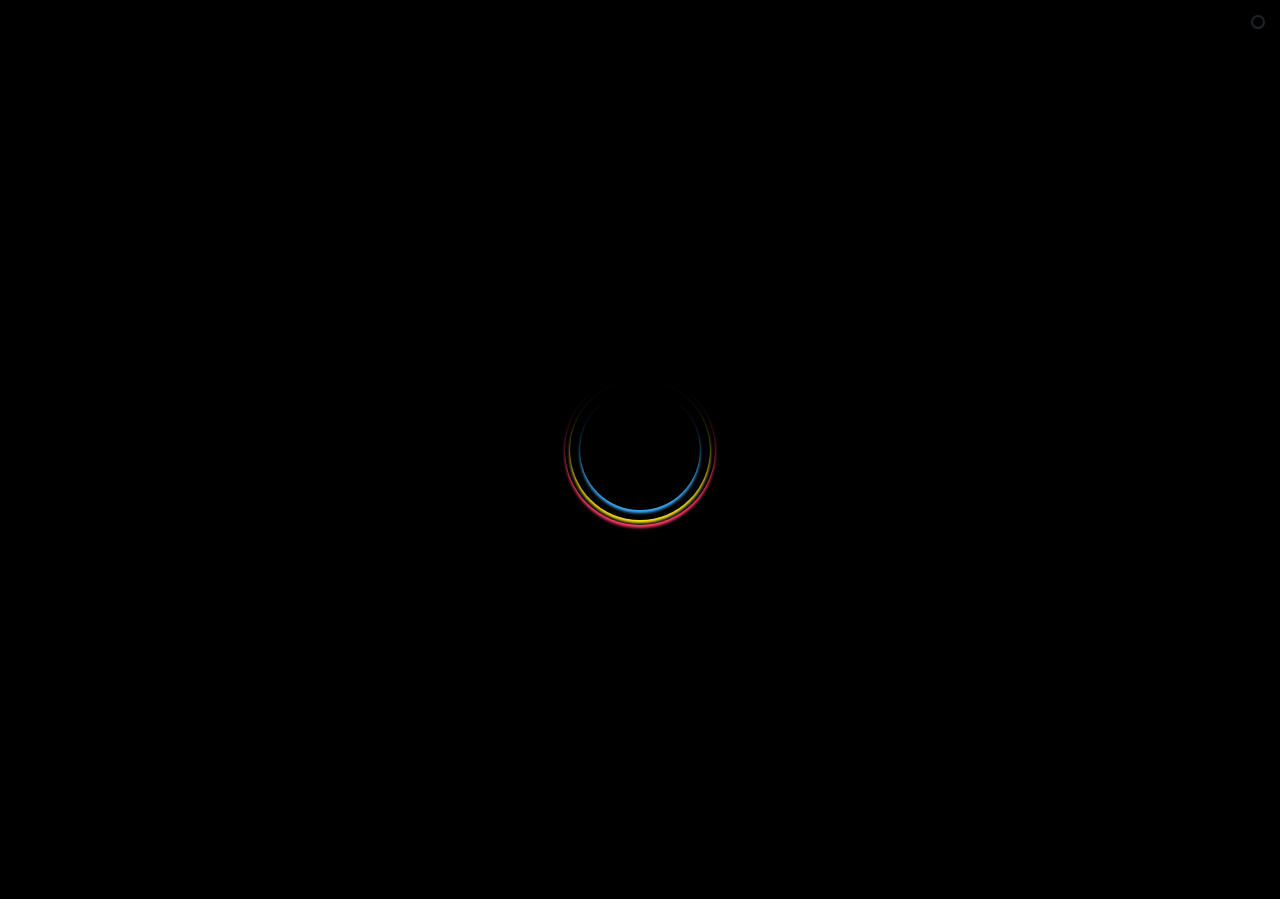 select 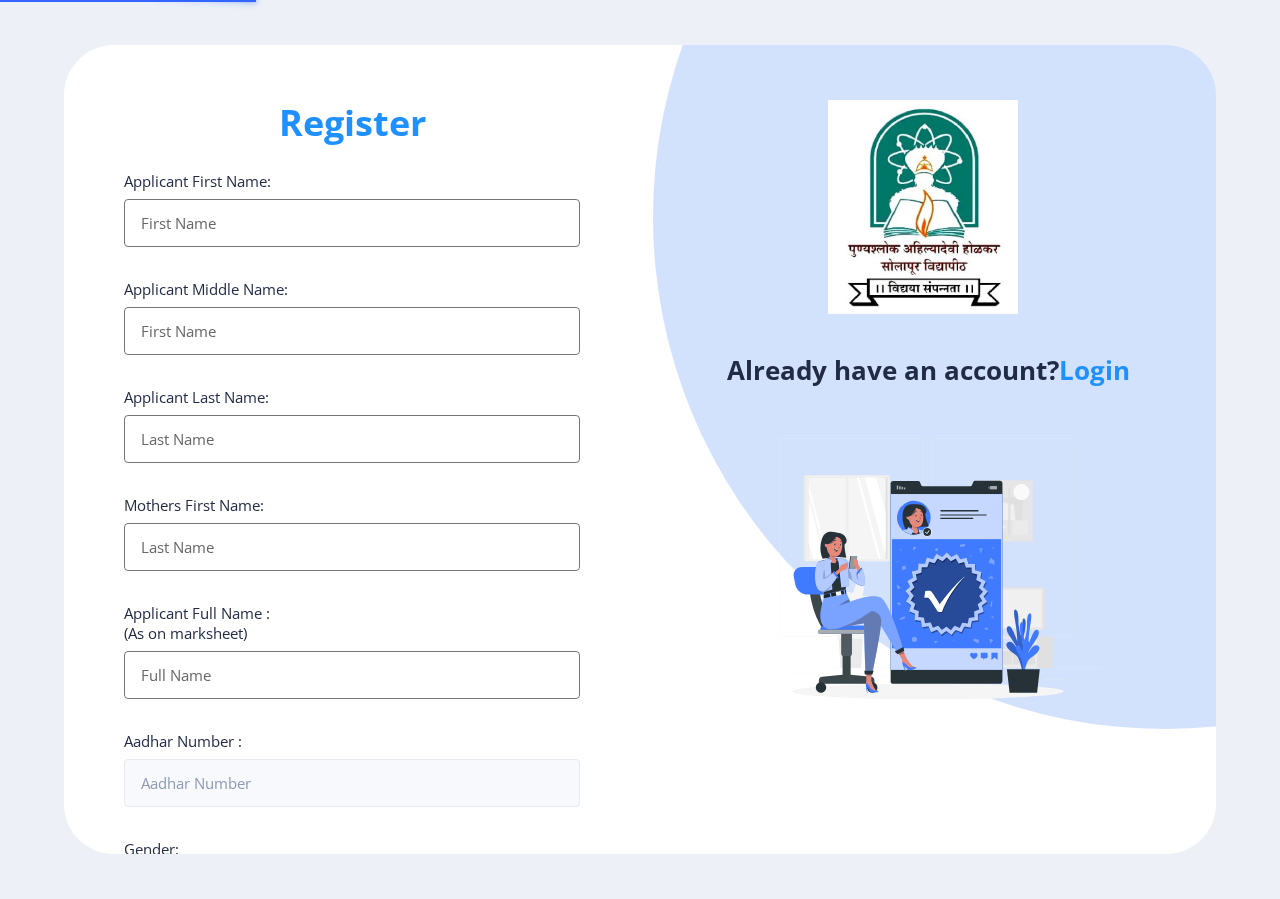 type on "[EMAIL_ADDRESS][DOMAIN_NAME]" 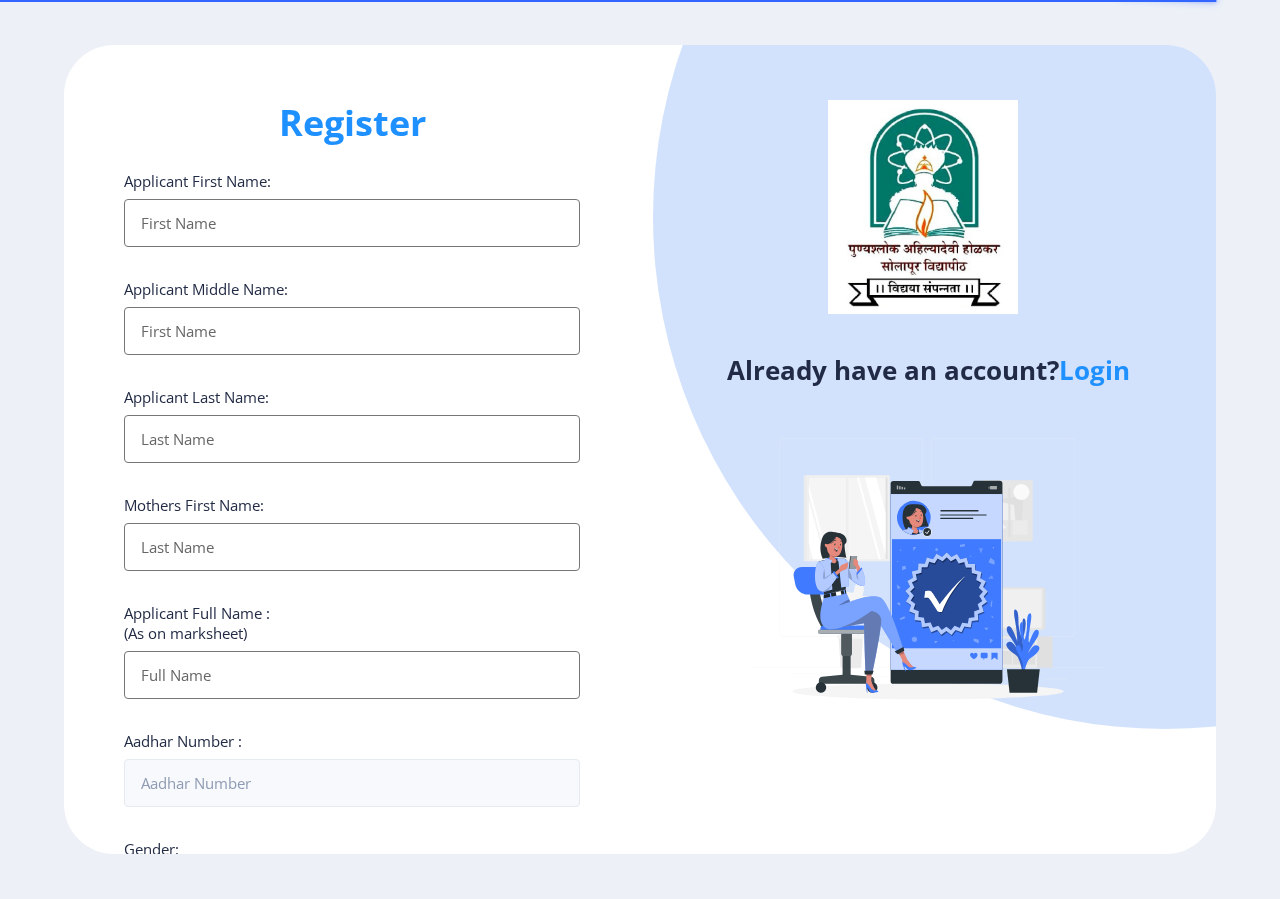 click on "Login" 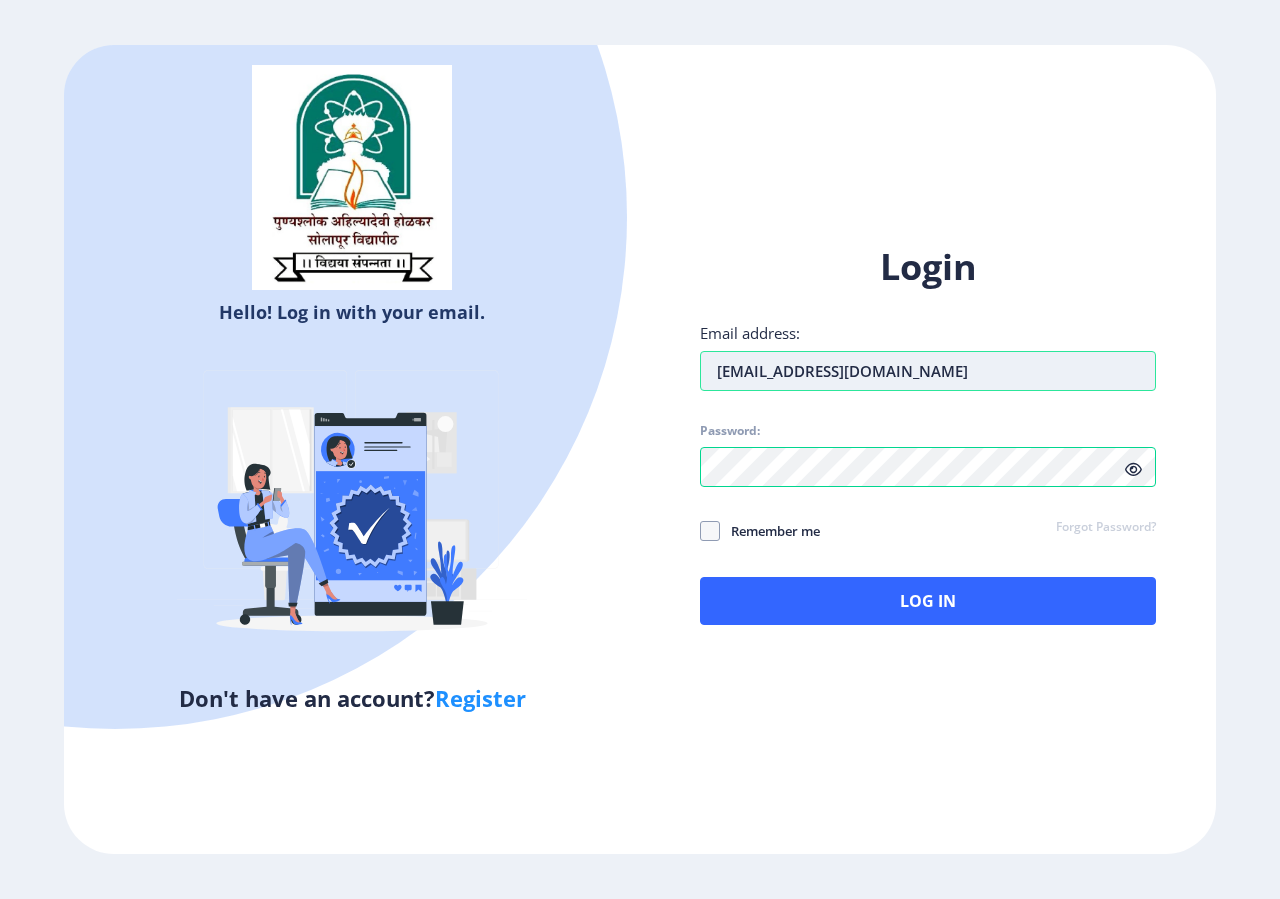 drag, startPoint x: 916, startPoint y: 372, endPoint x: 598, endPoint y: 370, distance: 318.0063 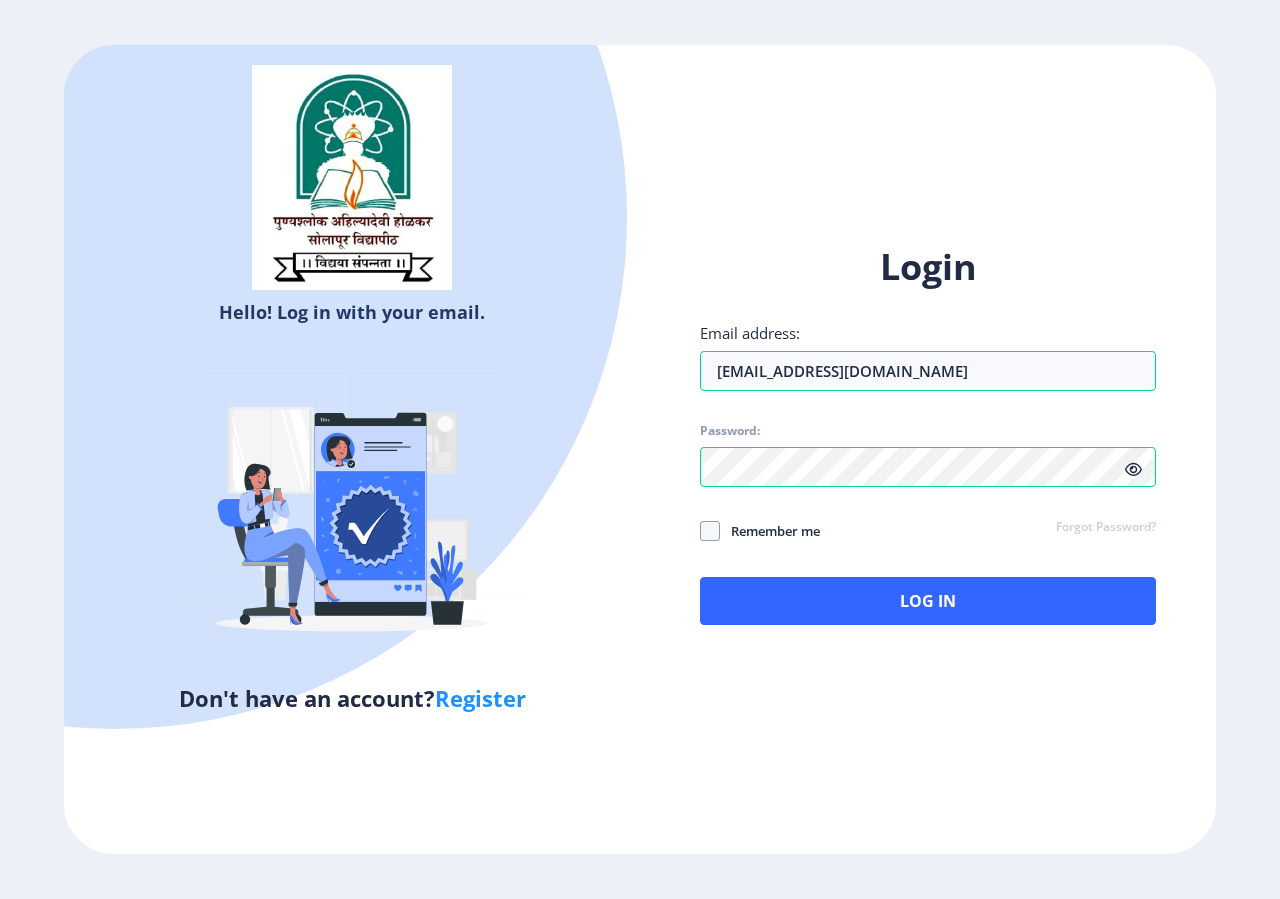 click 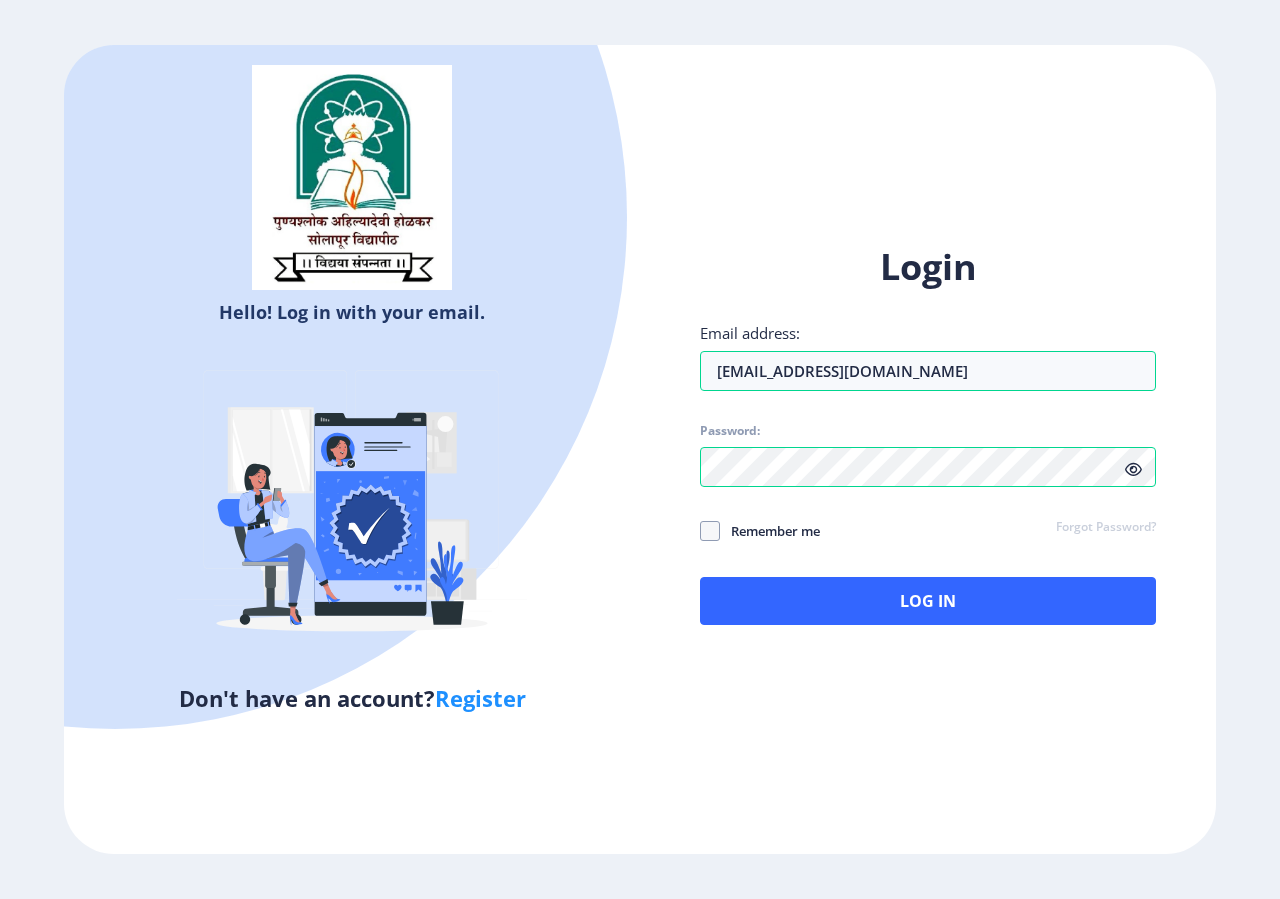 click 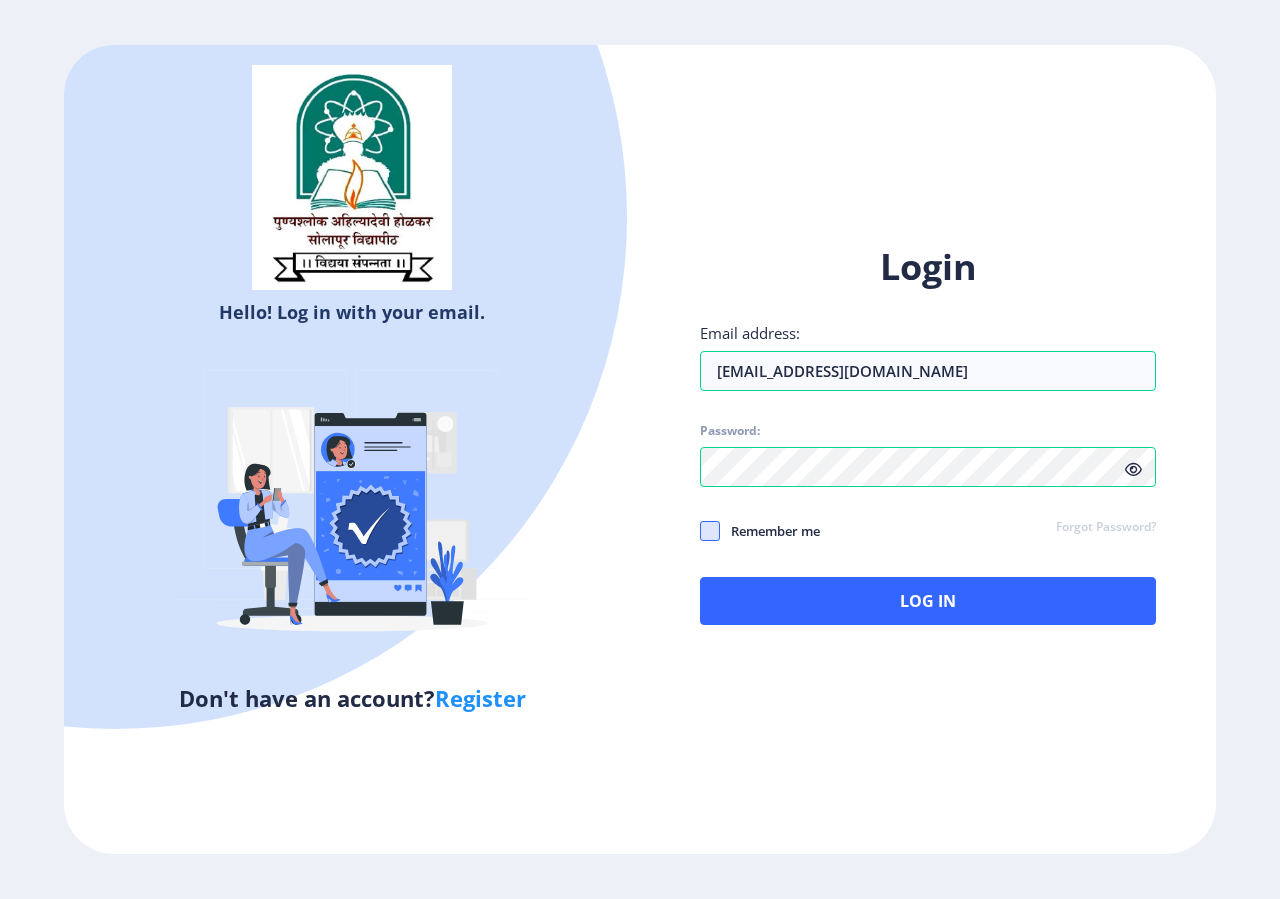 click 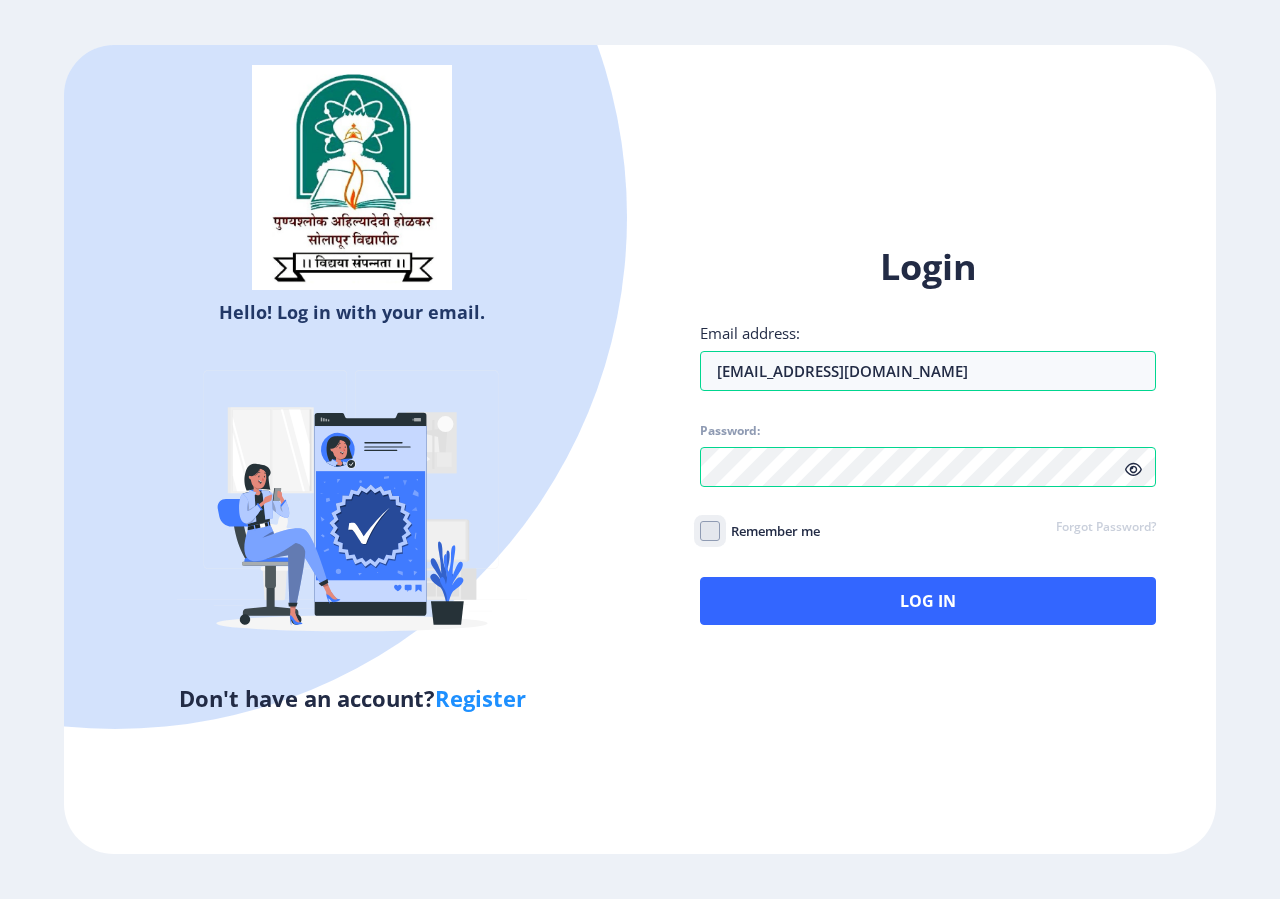 checkbox on "true" 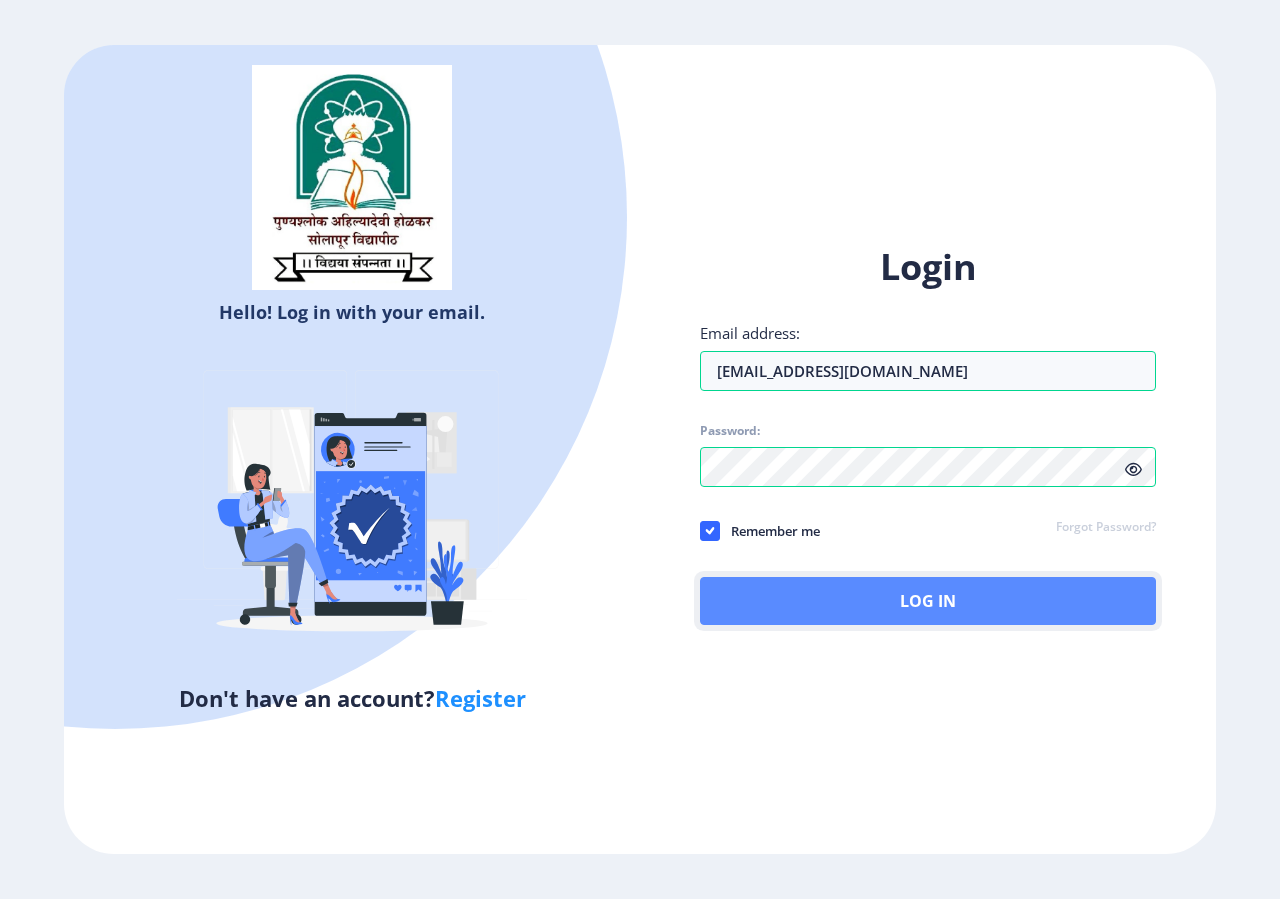 click on "Log In" 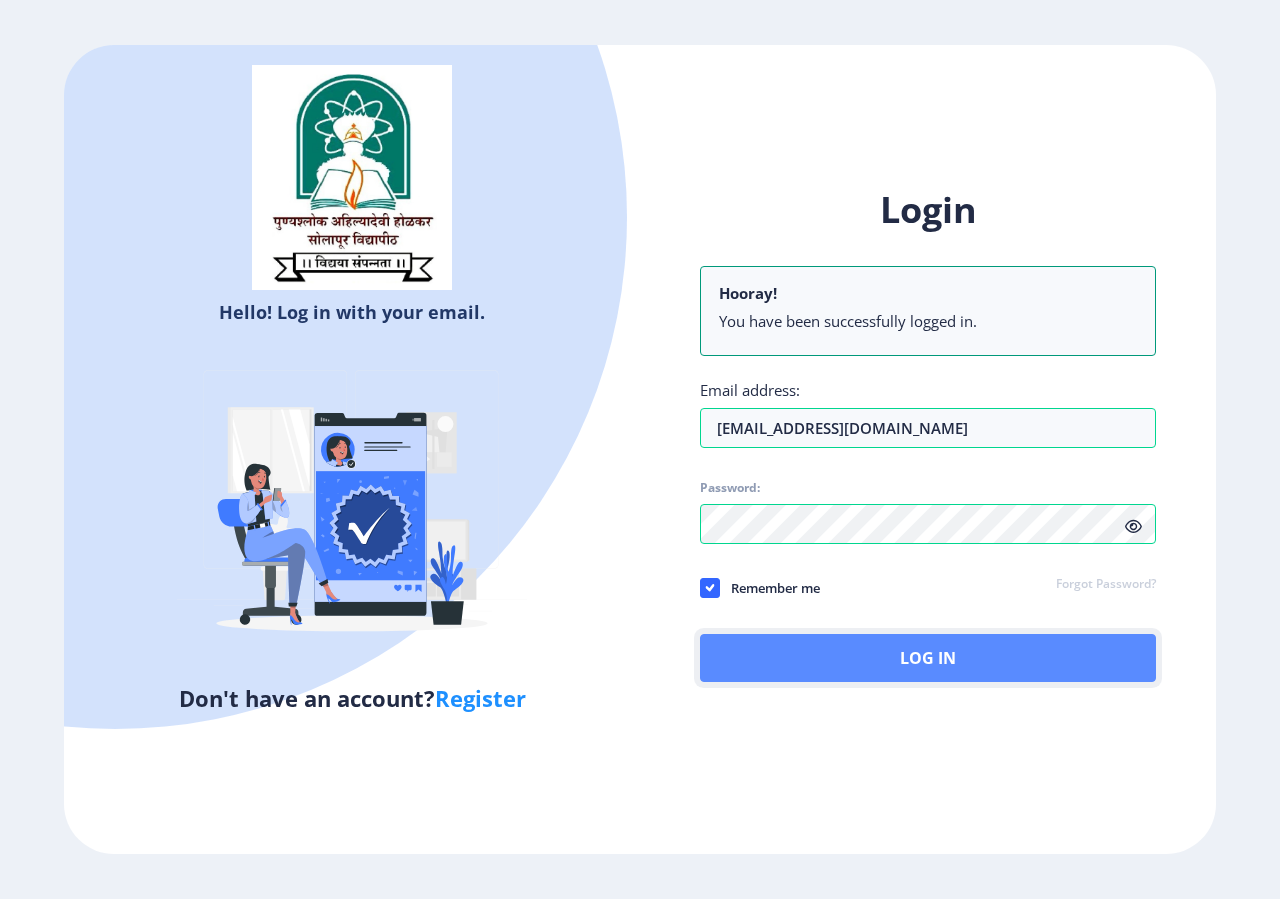 click on "Log In" 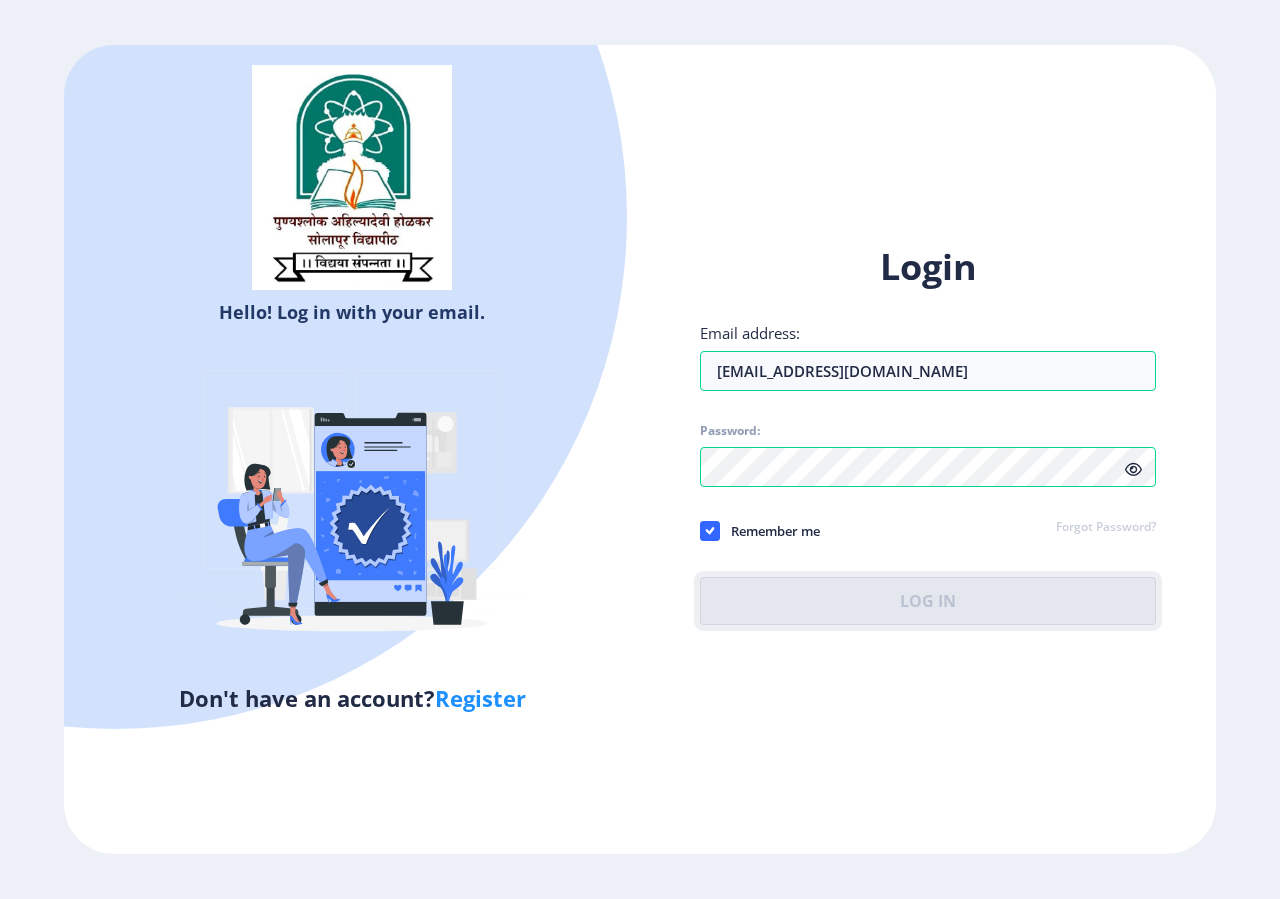click on "Hello! Log in with your email. Don't have an account?  Register Login Email address: [EMAIL_ADDRESS][DOMAIN_NAME] Password: Remember me Forgot Password?  Log In   Don't have an account?  Register" 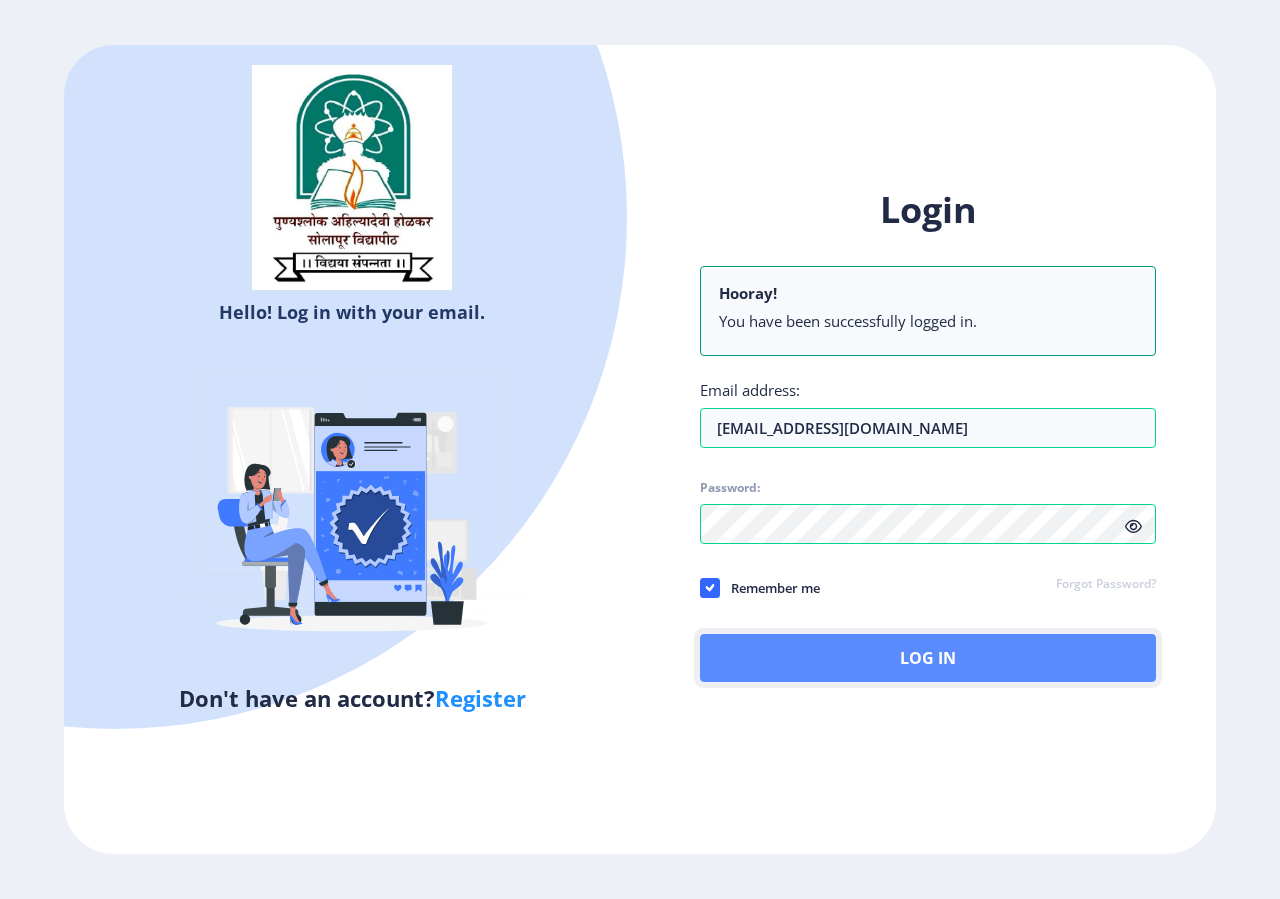 click on "Log In" 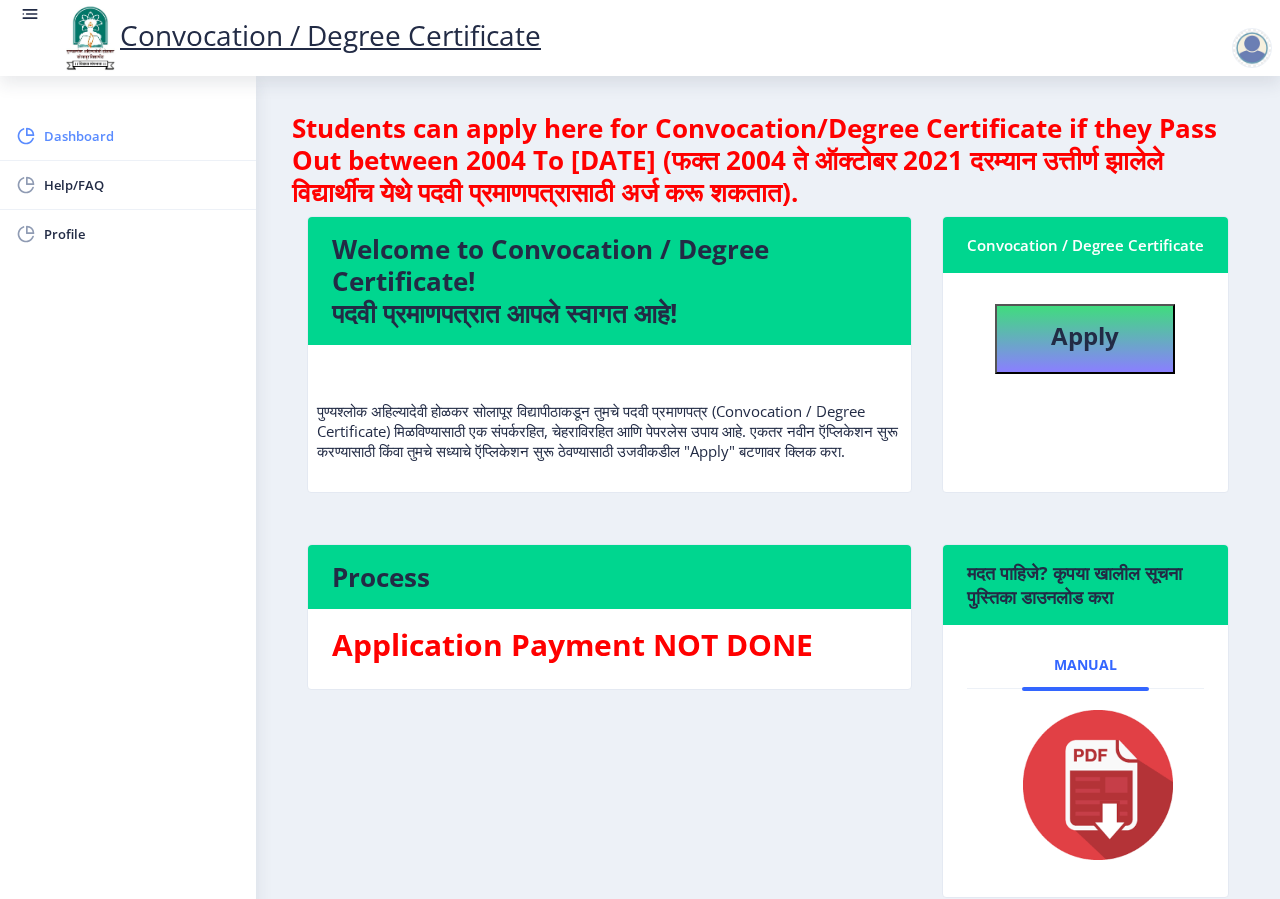 click on "Dashboard" 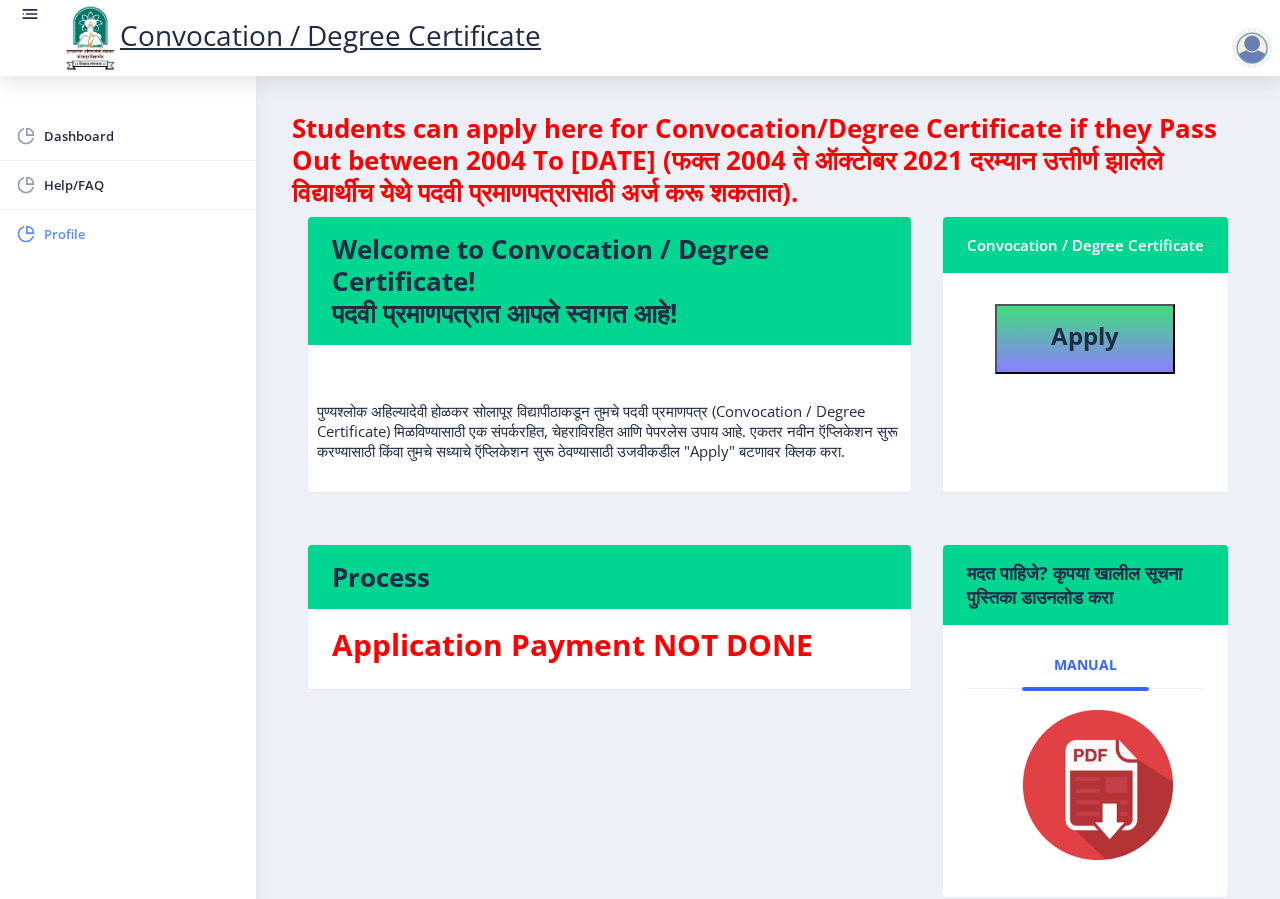 click on "Profile" 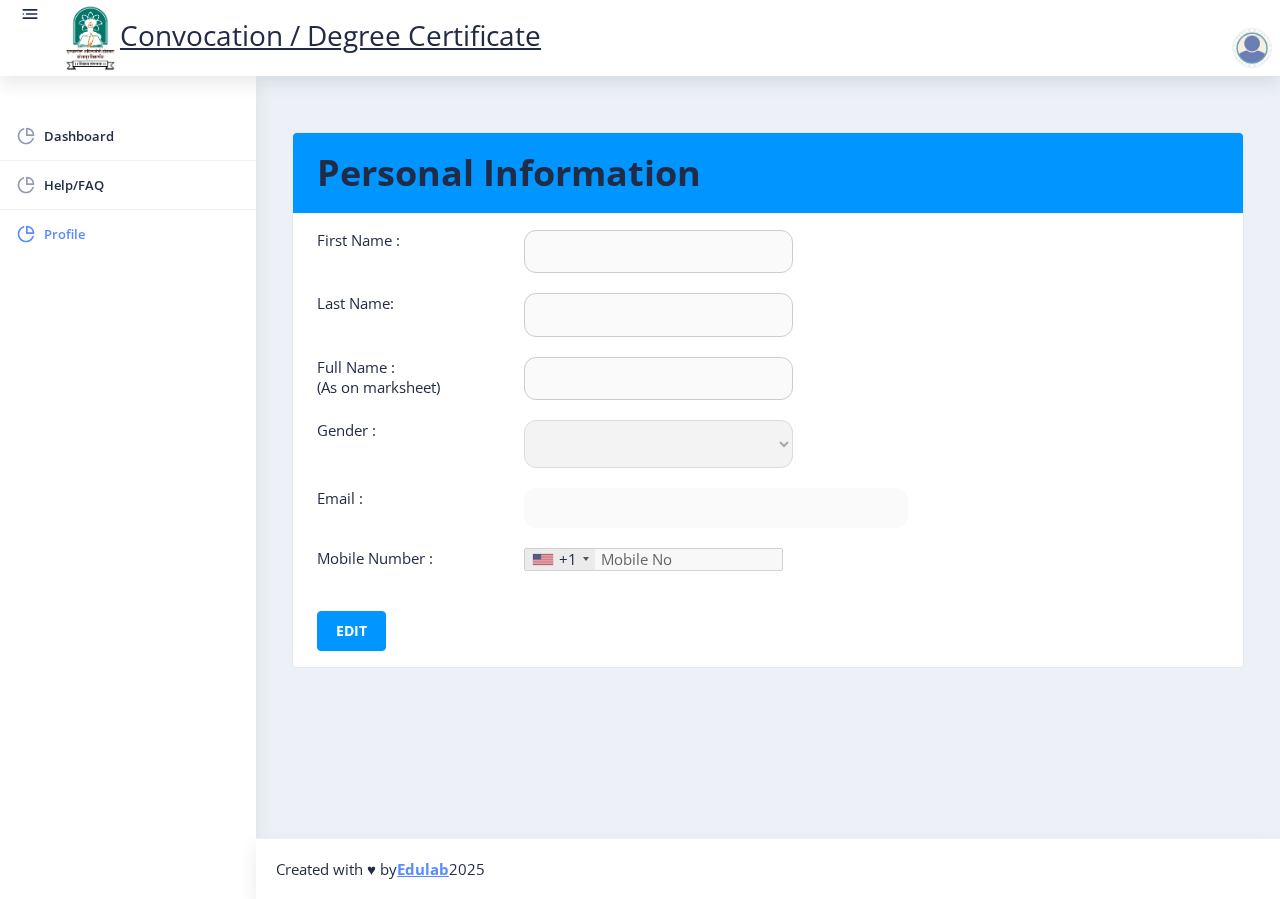 type on "[PERSON_NAME]" 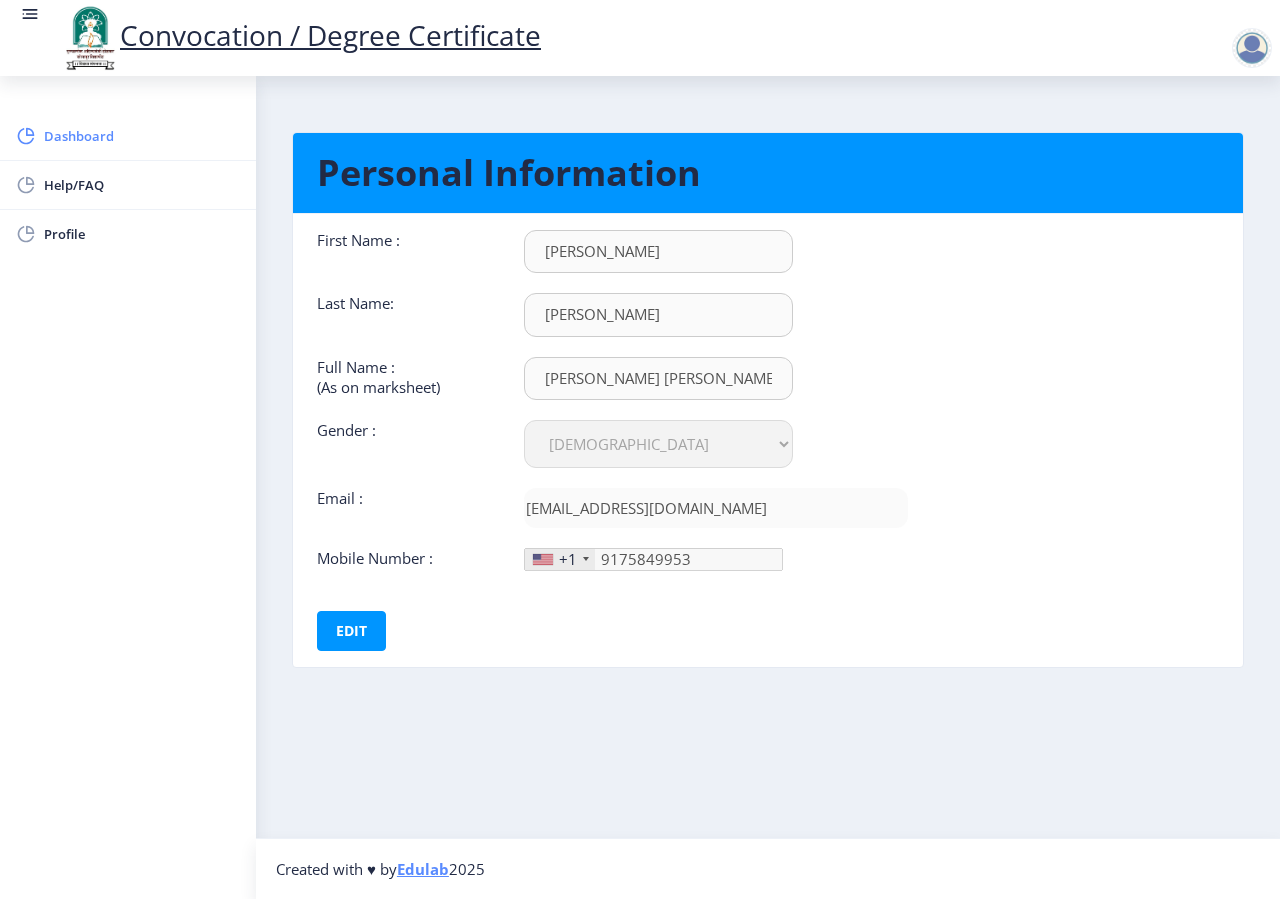 click on "Dashboard" 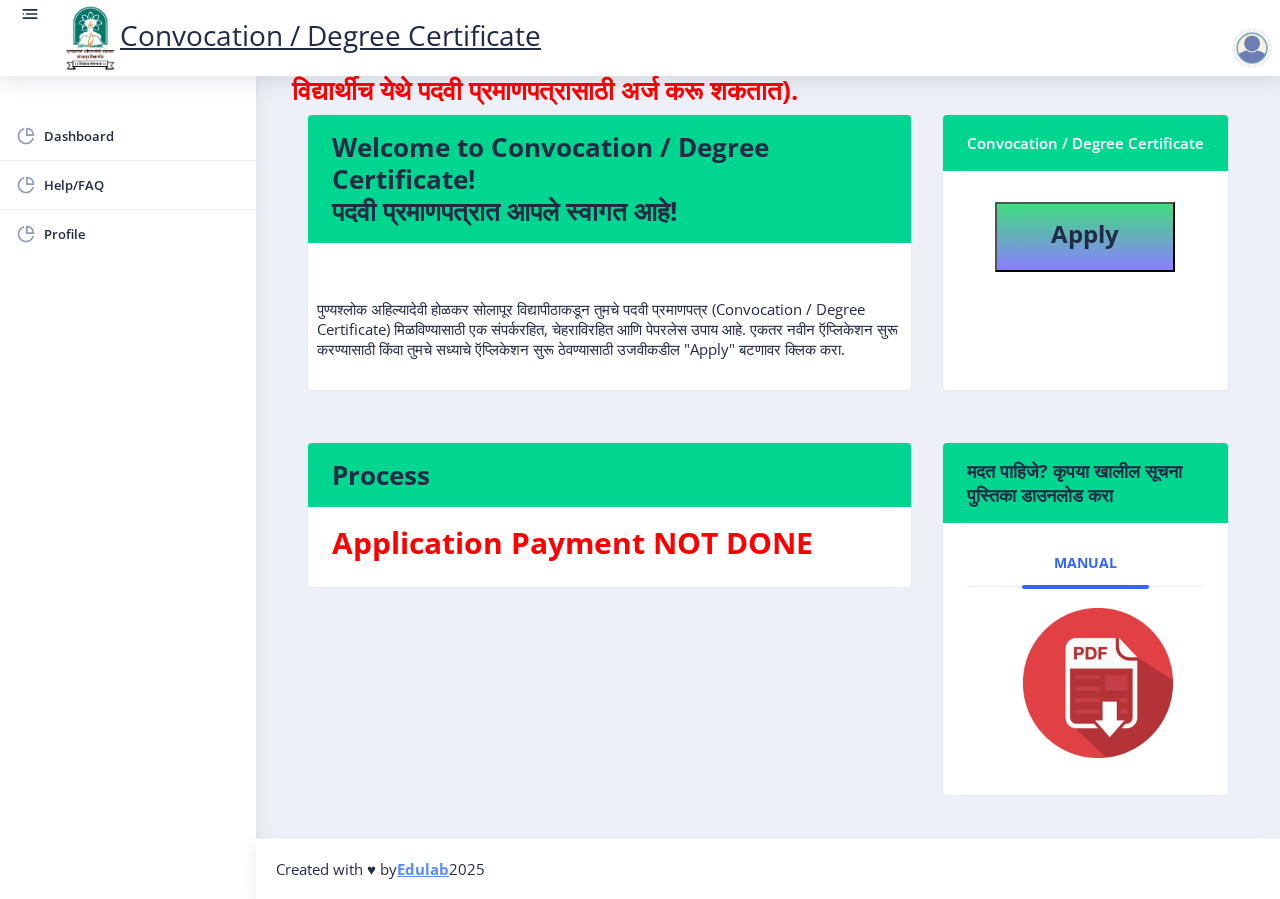 scroll, scrollTop: 0, scrollLeft: 0, axis: both 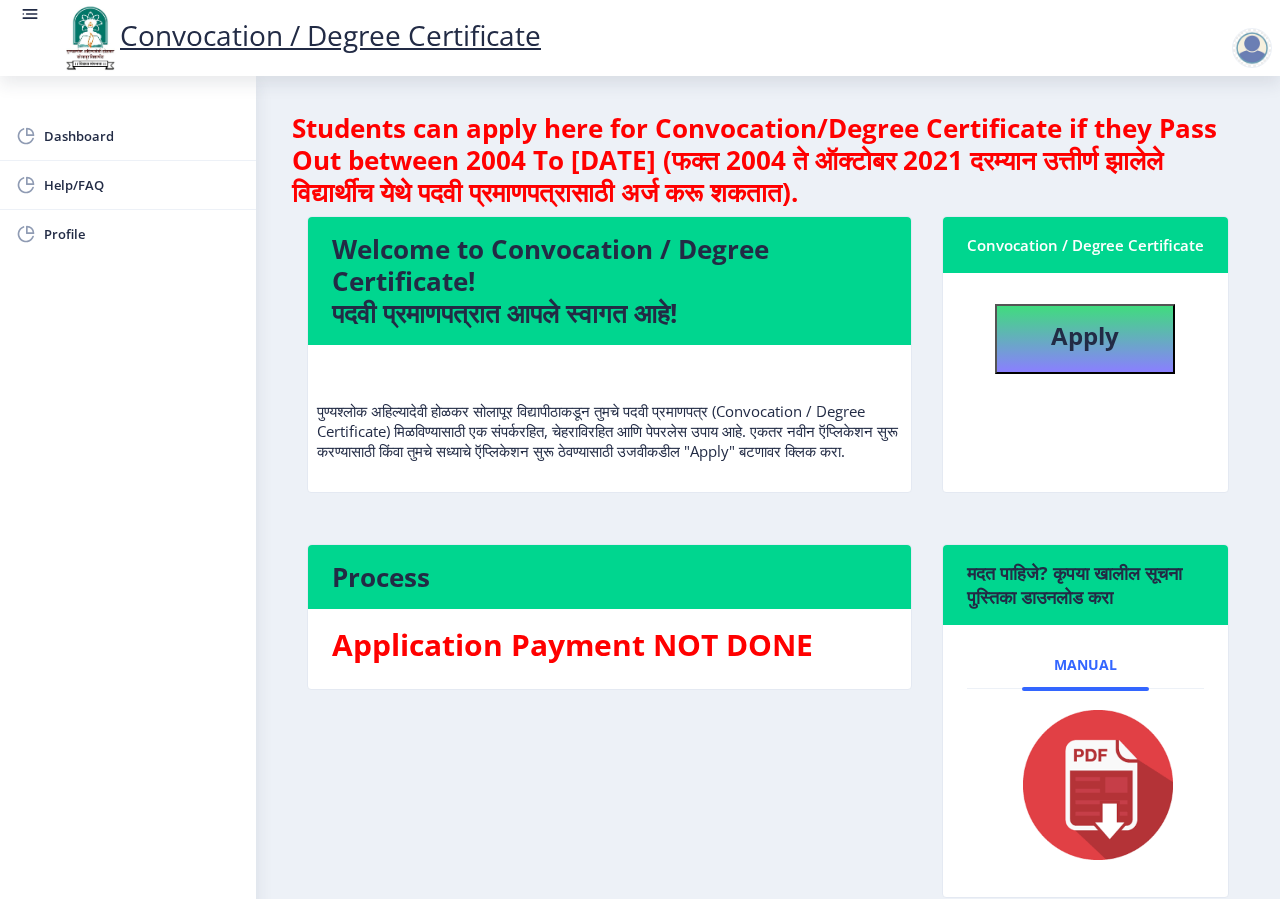 click on "Convocation / Degree Certificate" 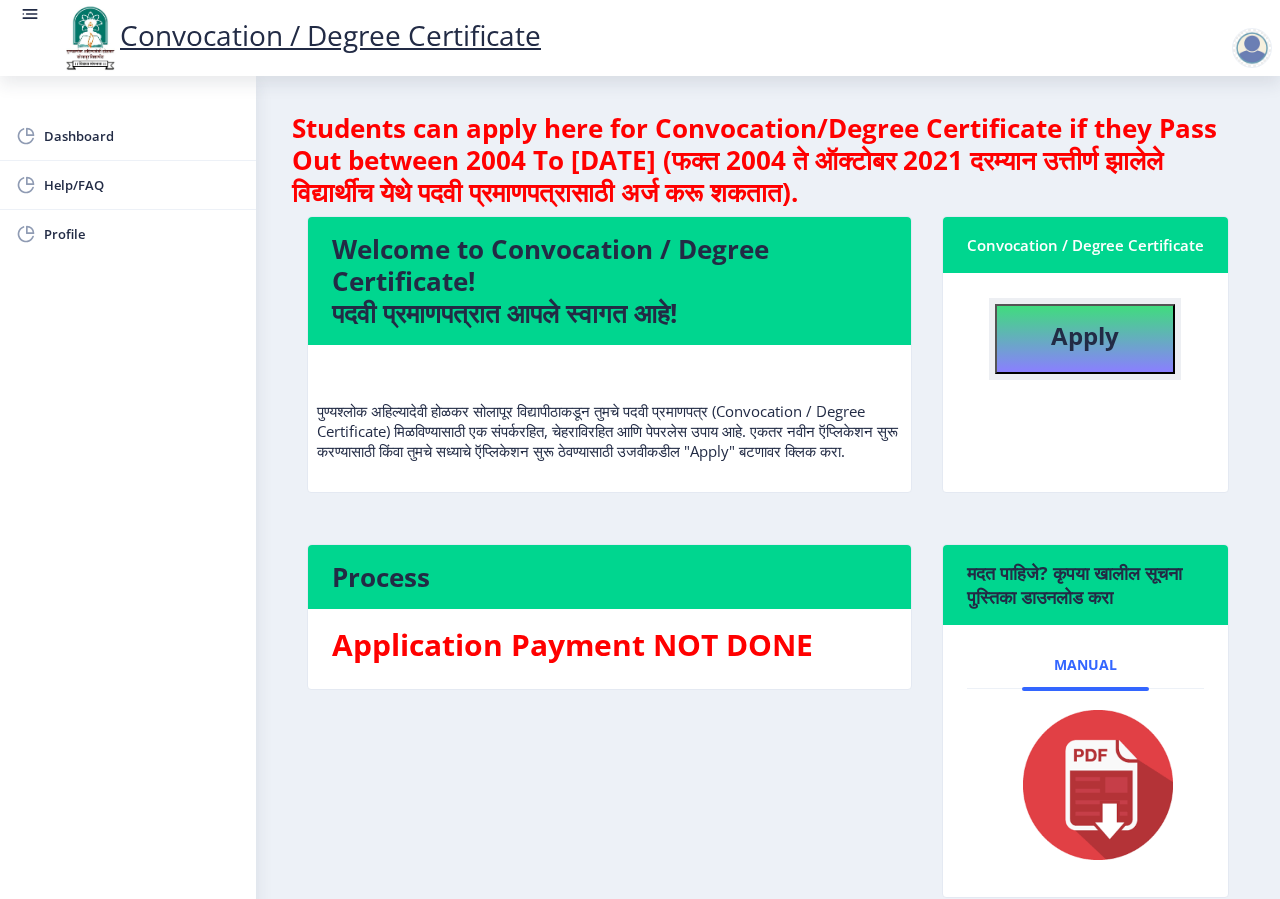 click on "Apply" 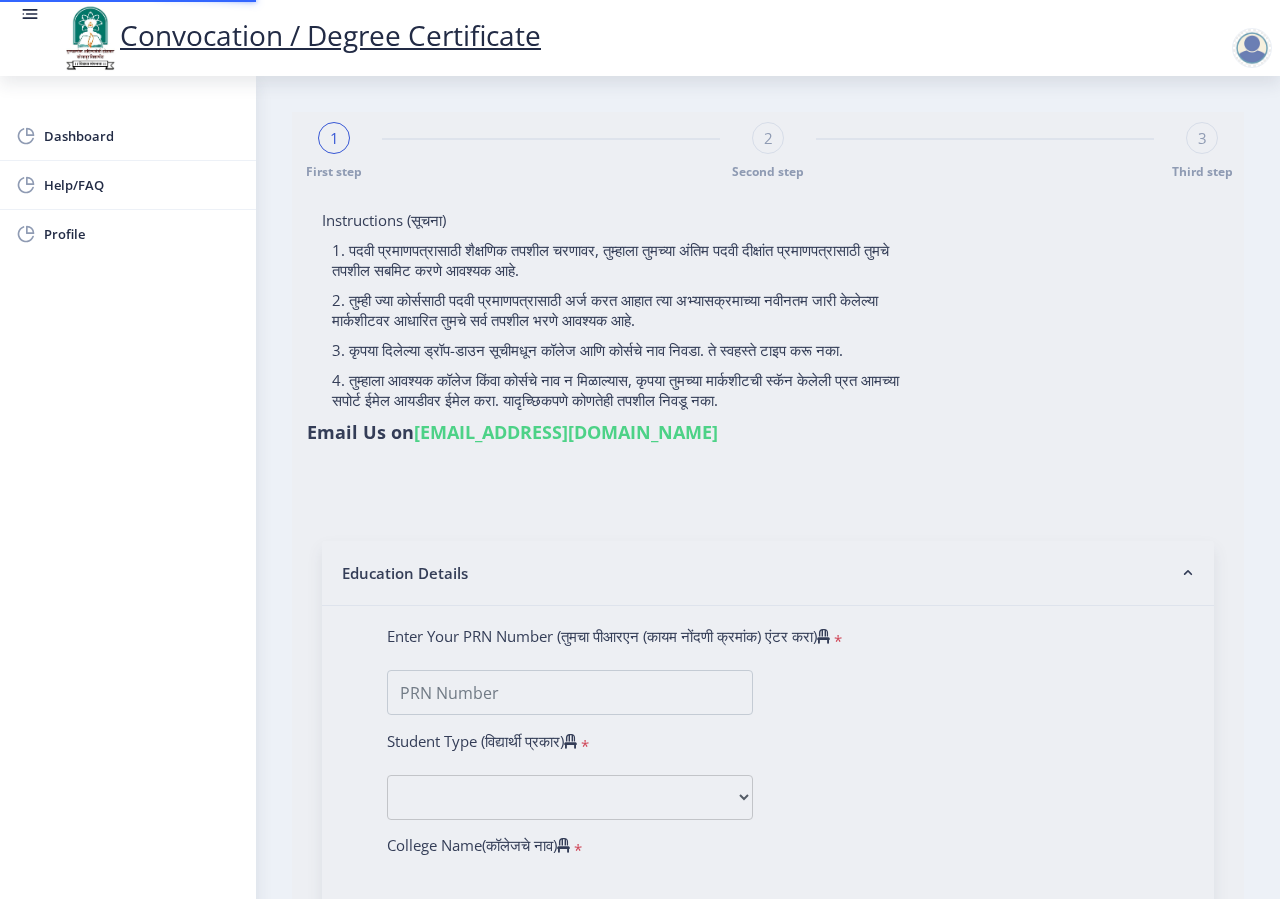 type on "[PERSON_NAME] [PERSON_NAME]" 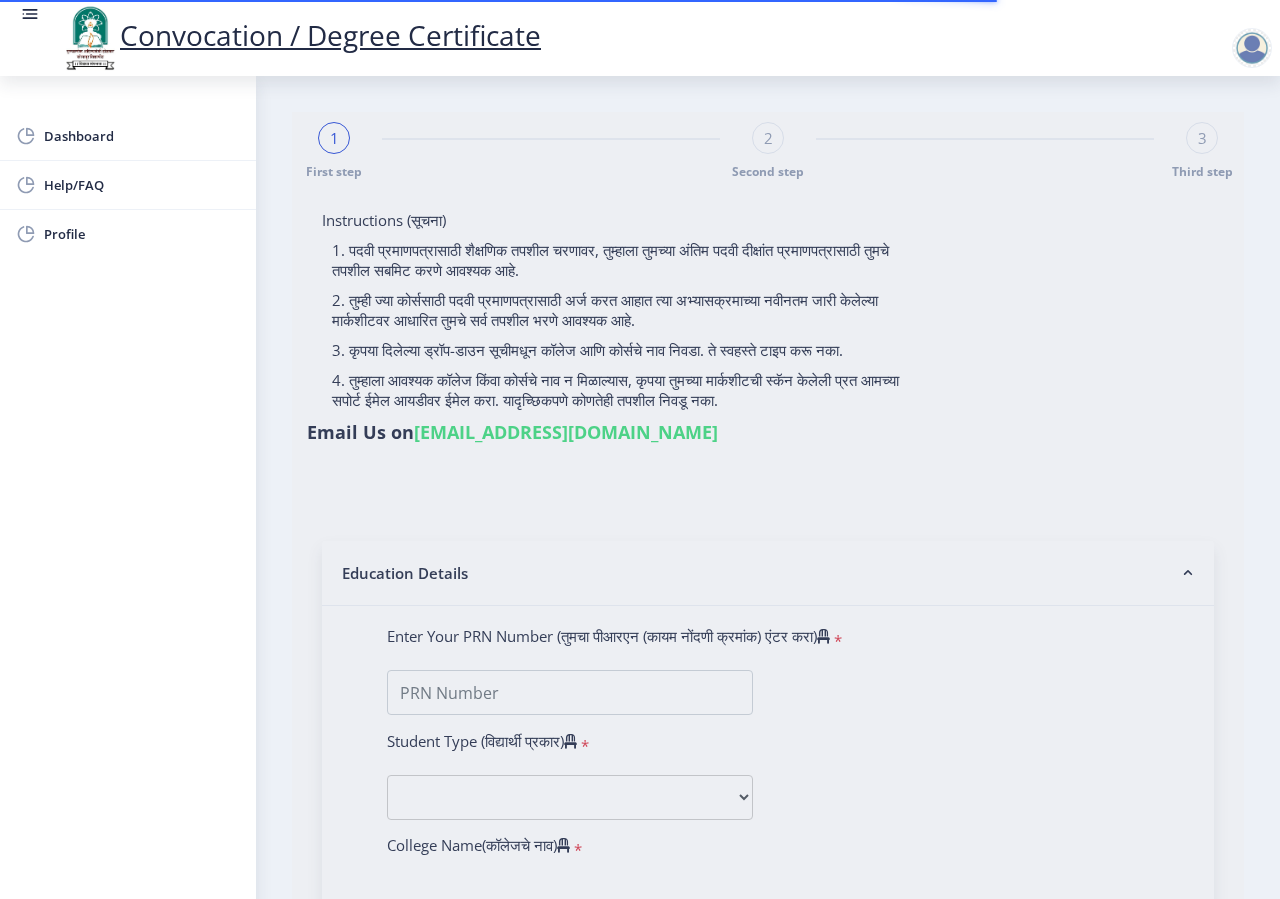 type on "0700000880" 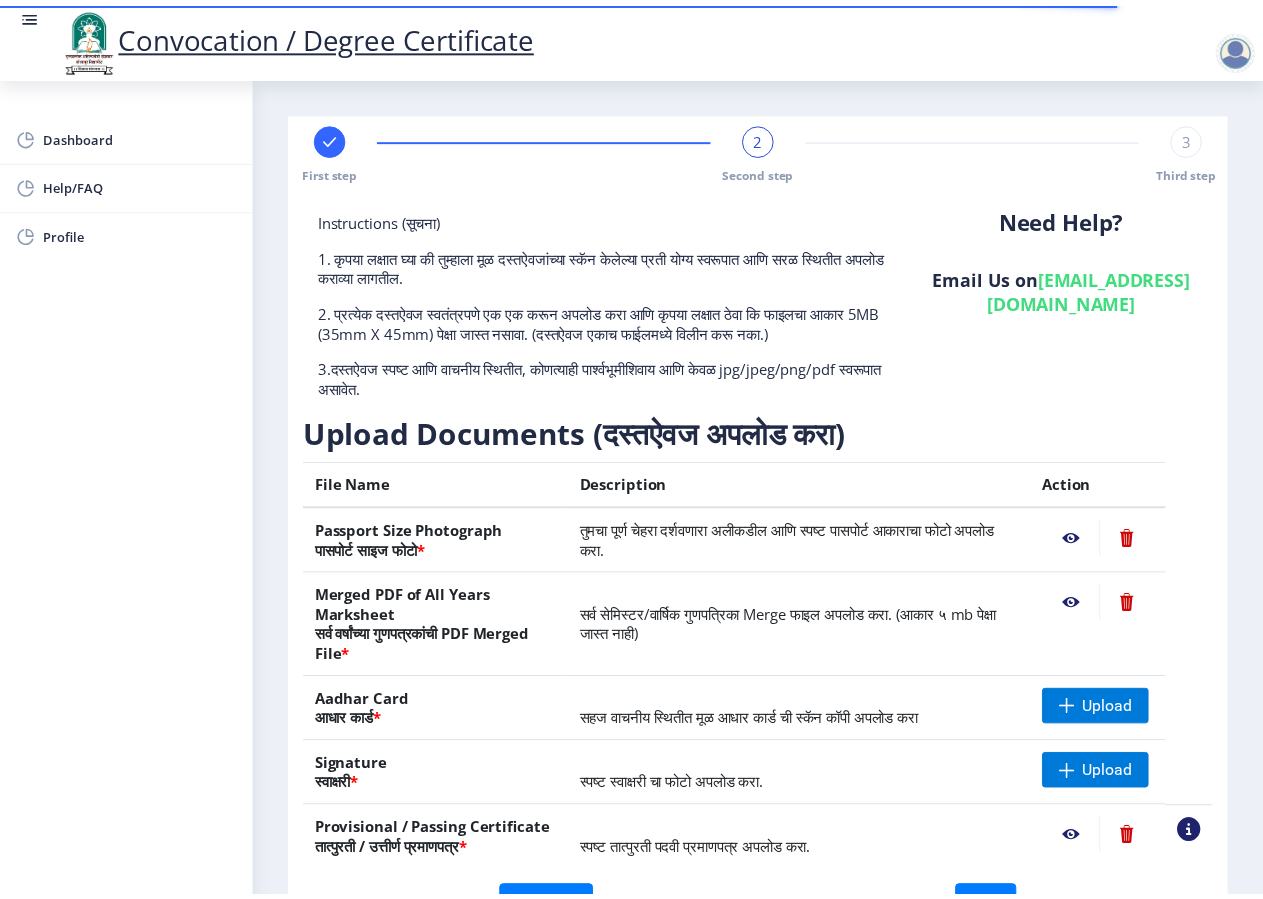 scroll, scrollTop: 171, scrollLeft: 0, axis: vertical 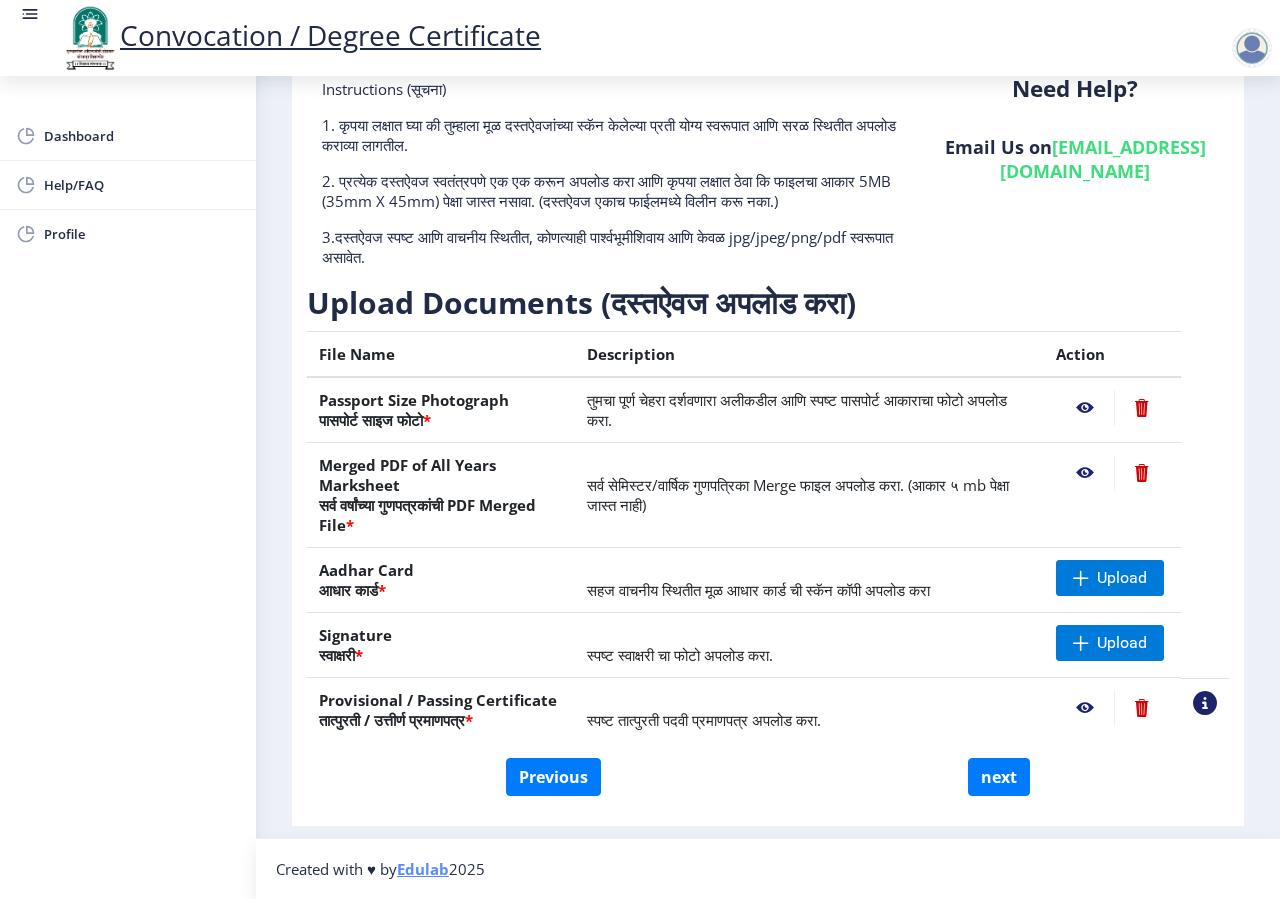 click 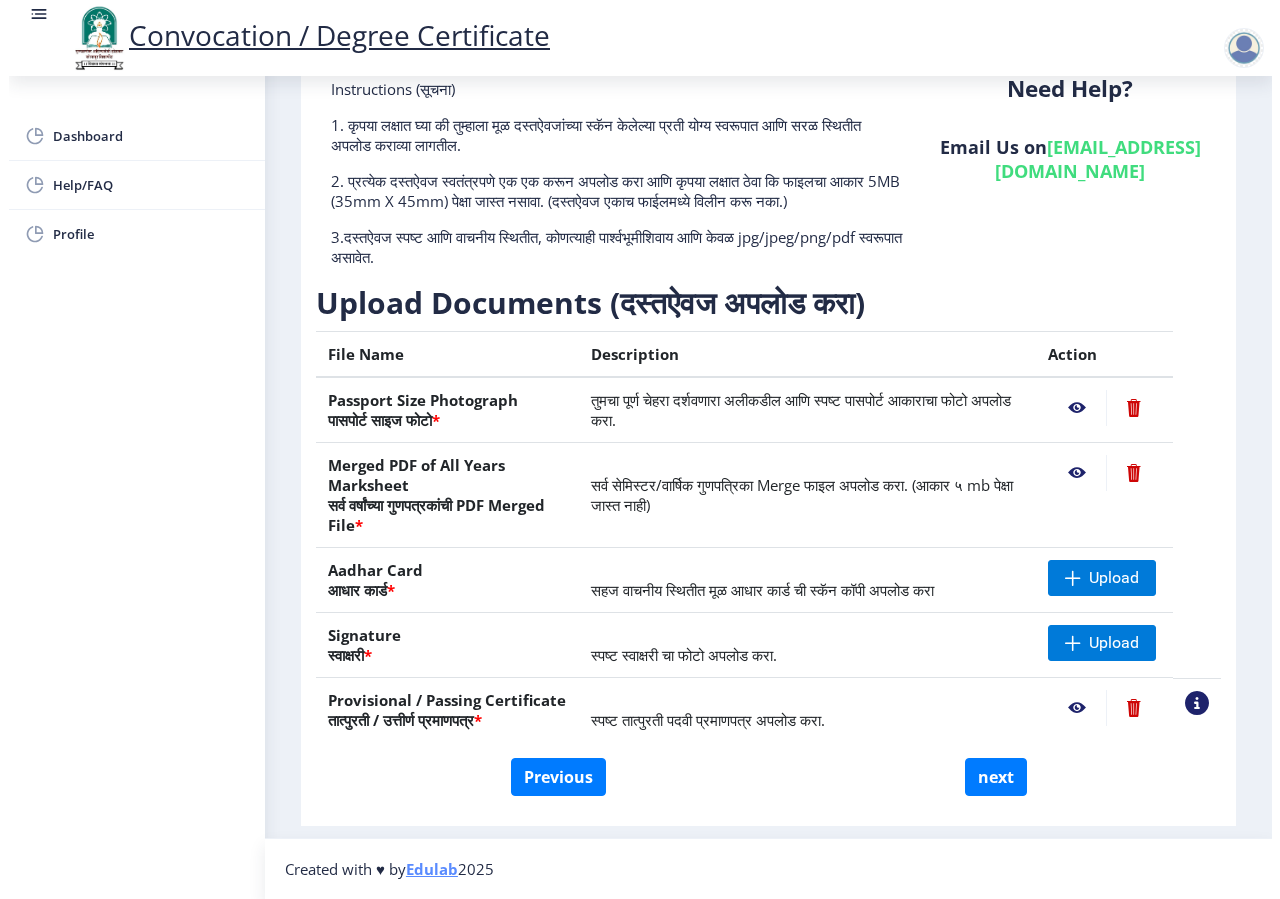 scroll, scrollTop: 171, scrollLeft: 0, axis: vertical 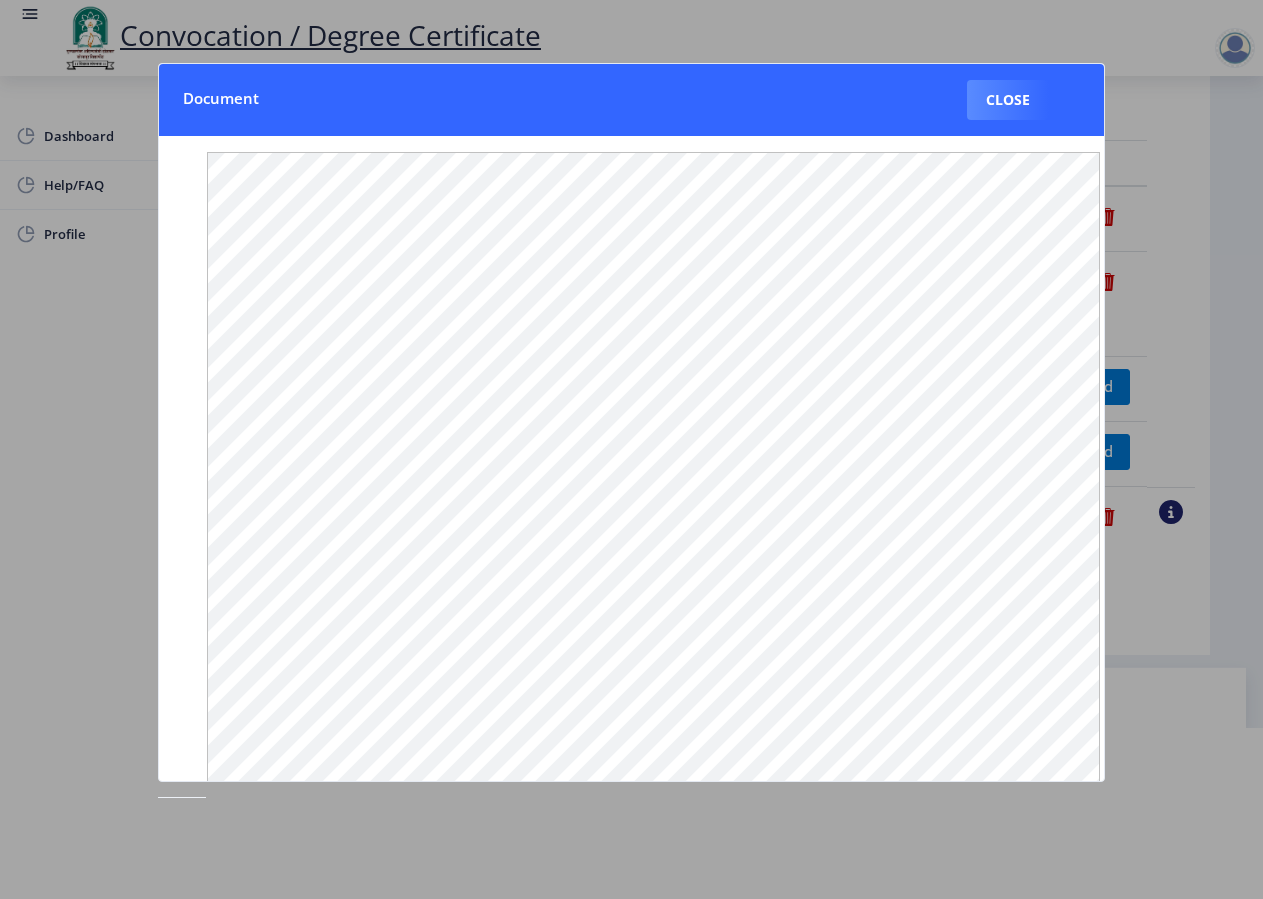click on "Close" at bounding box center [1008, 100] 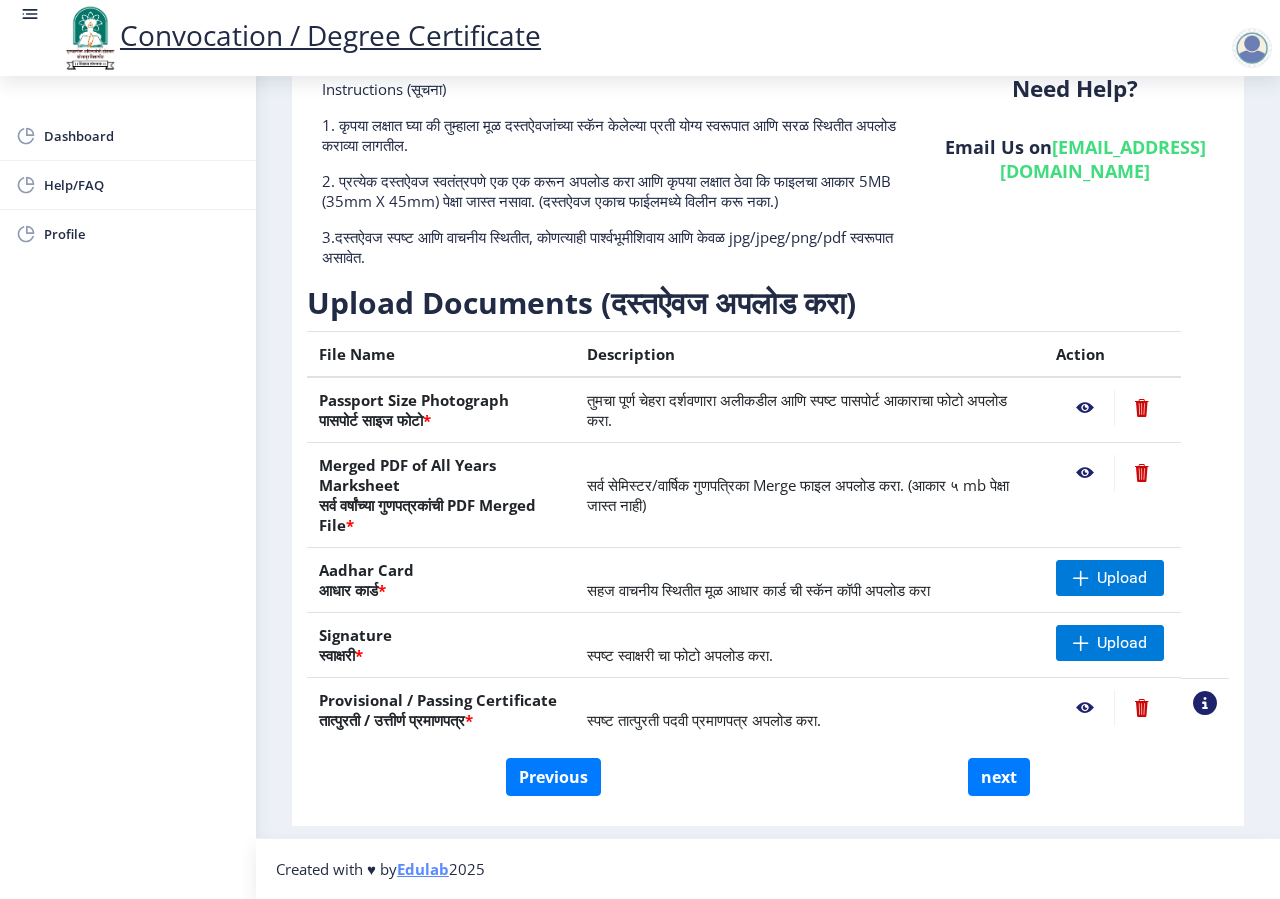 scroll, scrollTop: 171, scrollLeft: 0, axis: vertical 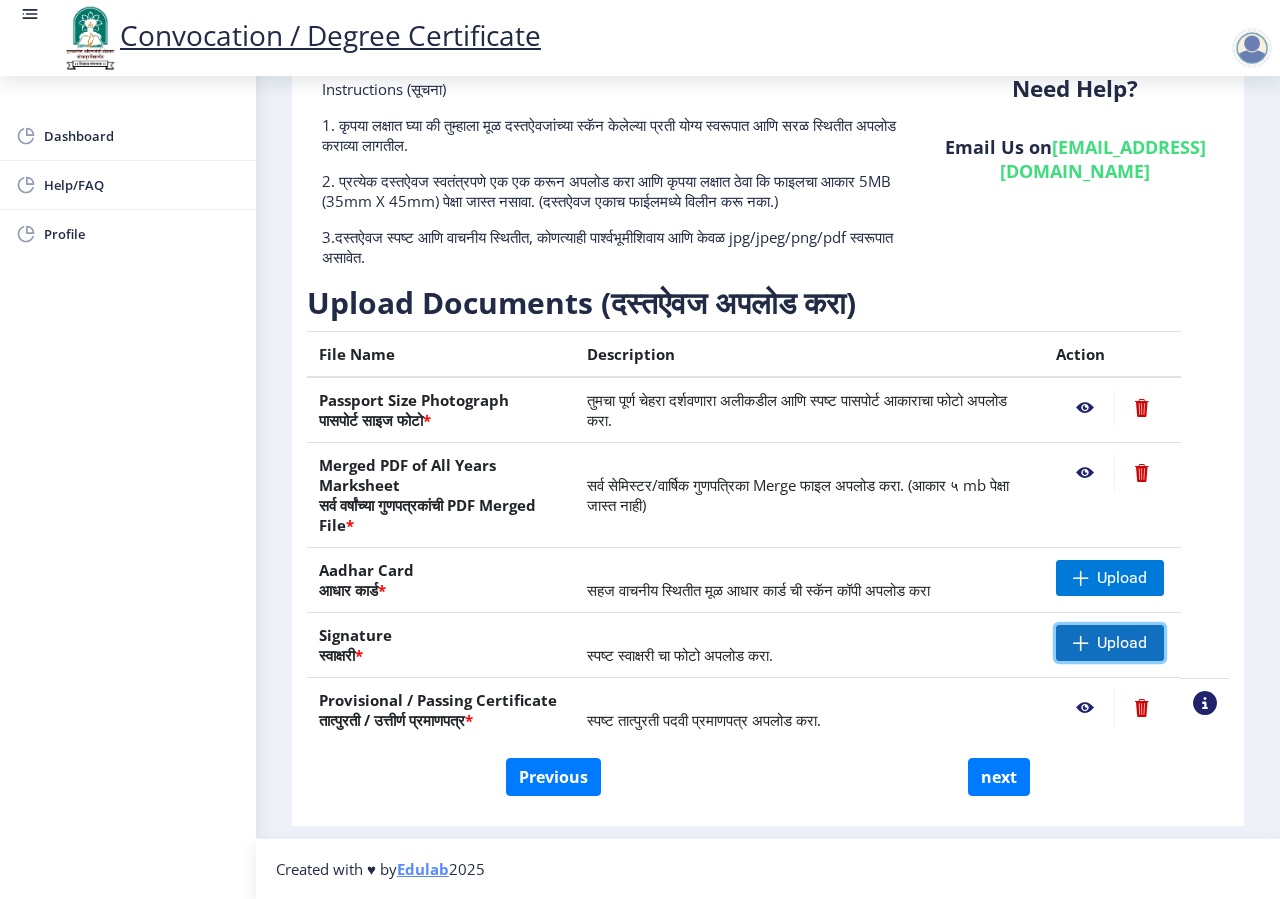 click on "Upload" 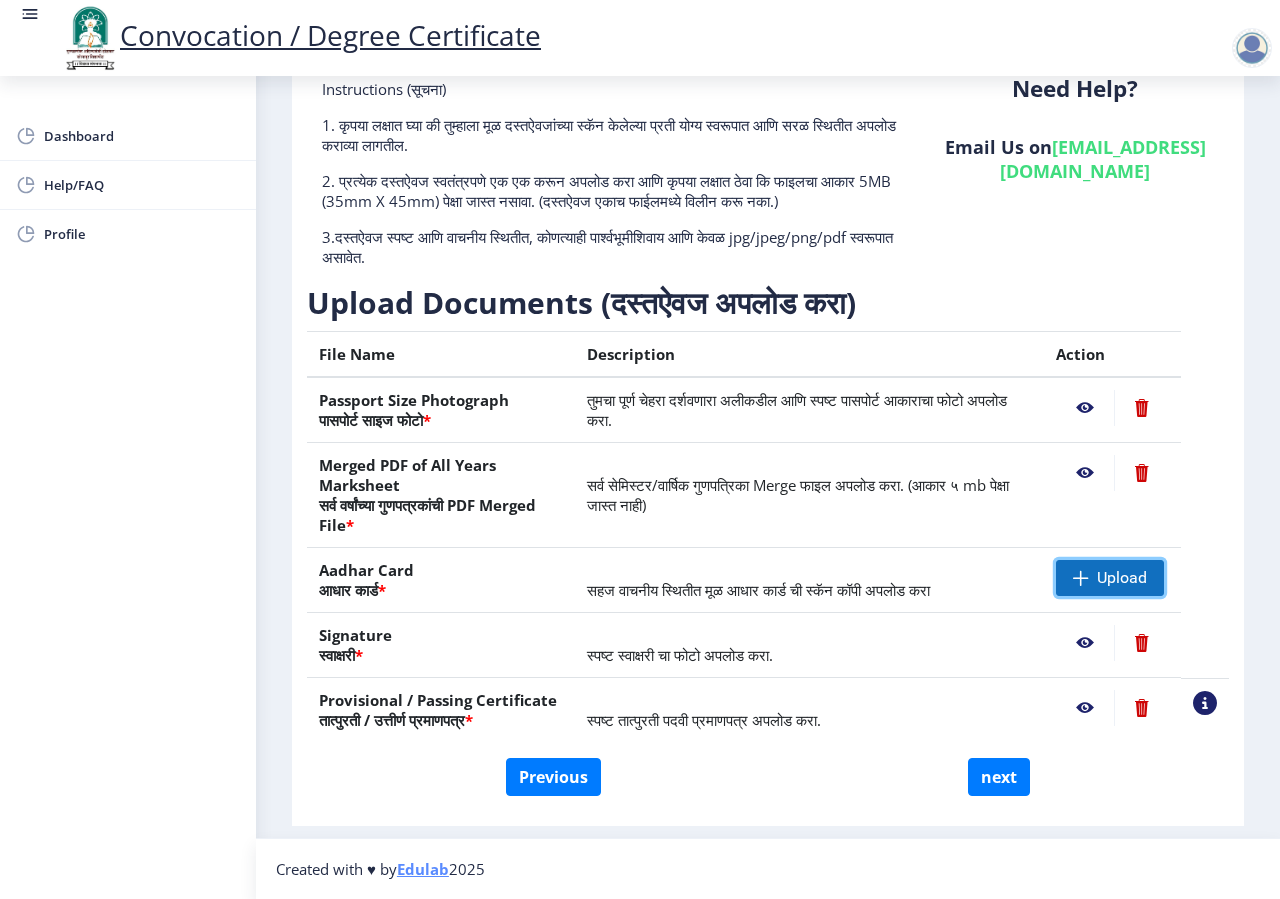 click on "Upload" 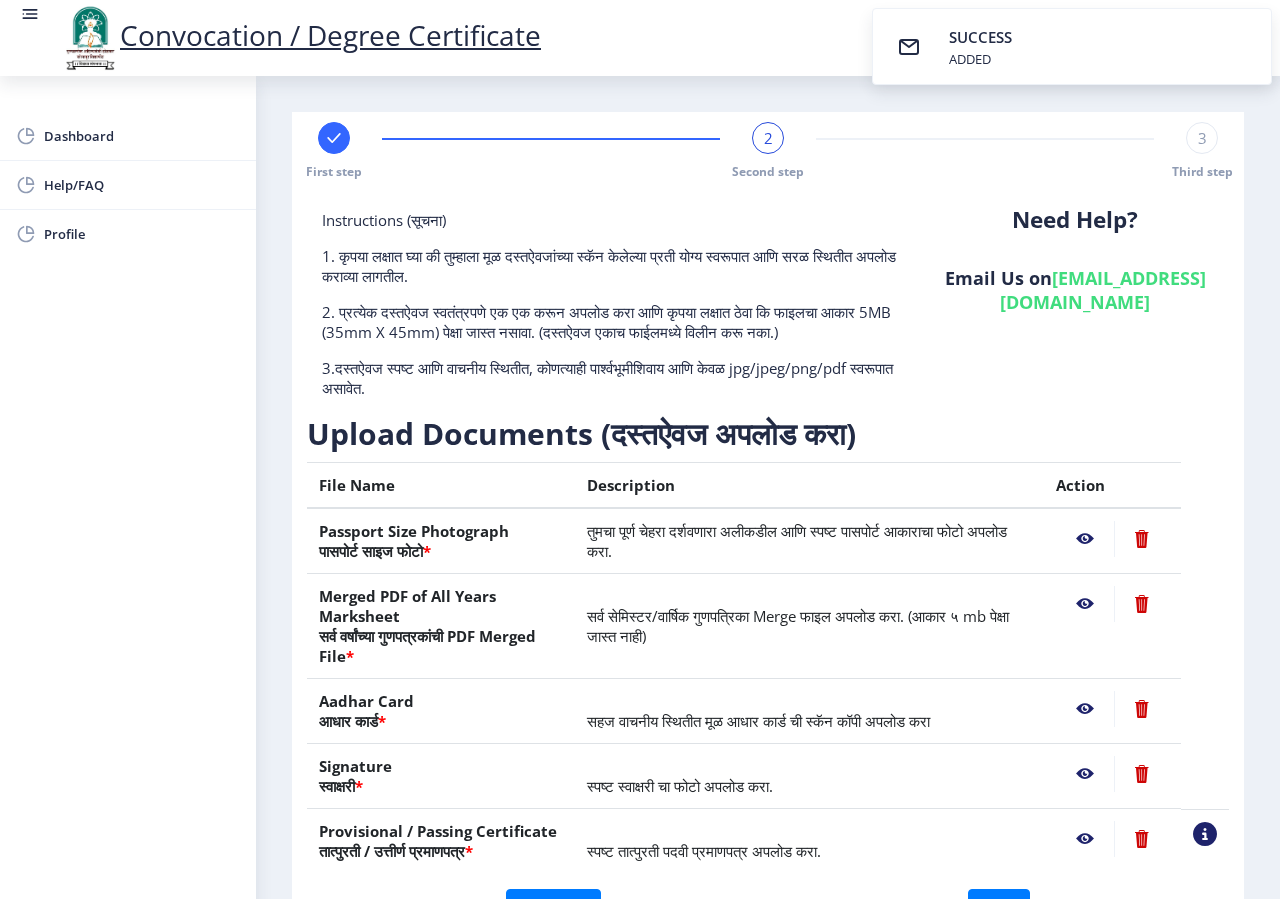 scroll, scrollTop: 171, scrollLeft: 0, axis: vertical 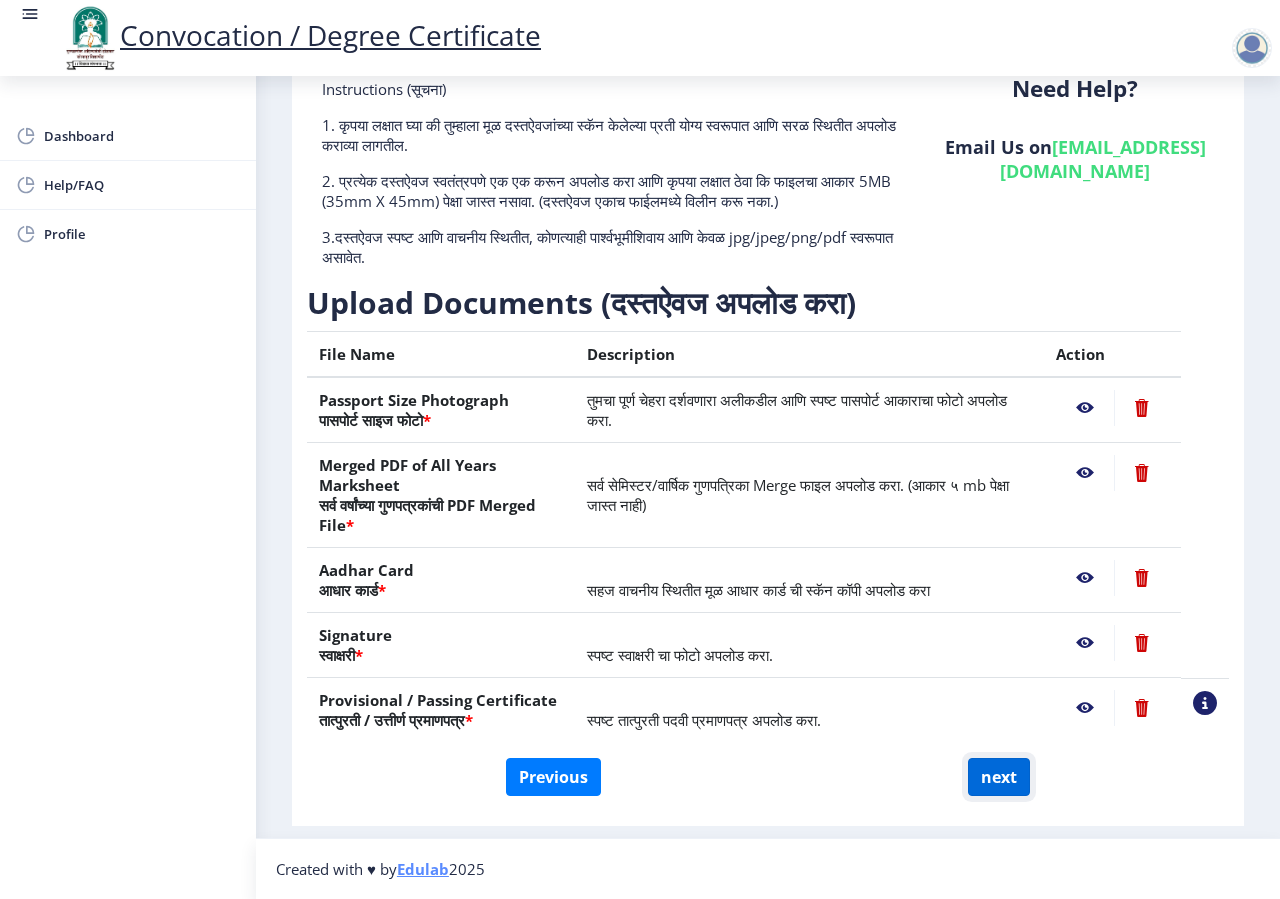 click on "next" 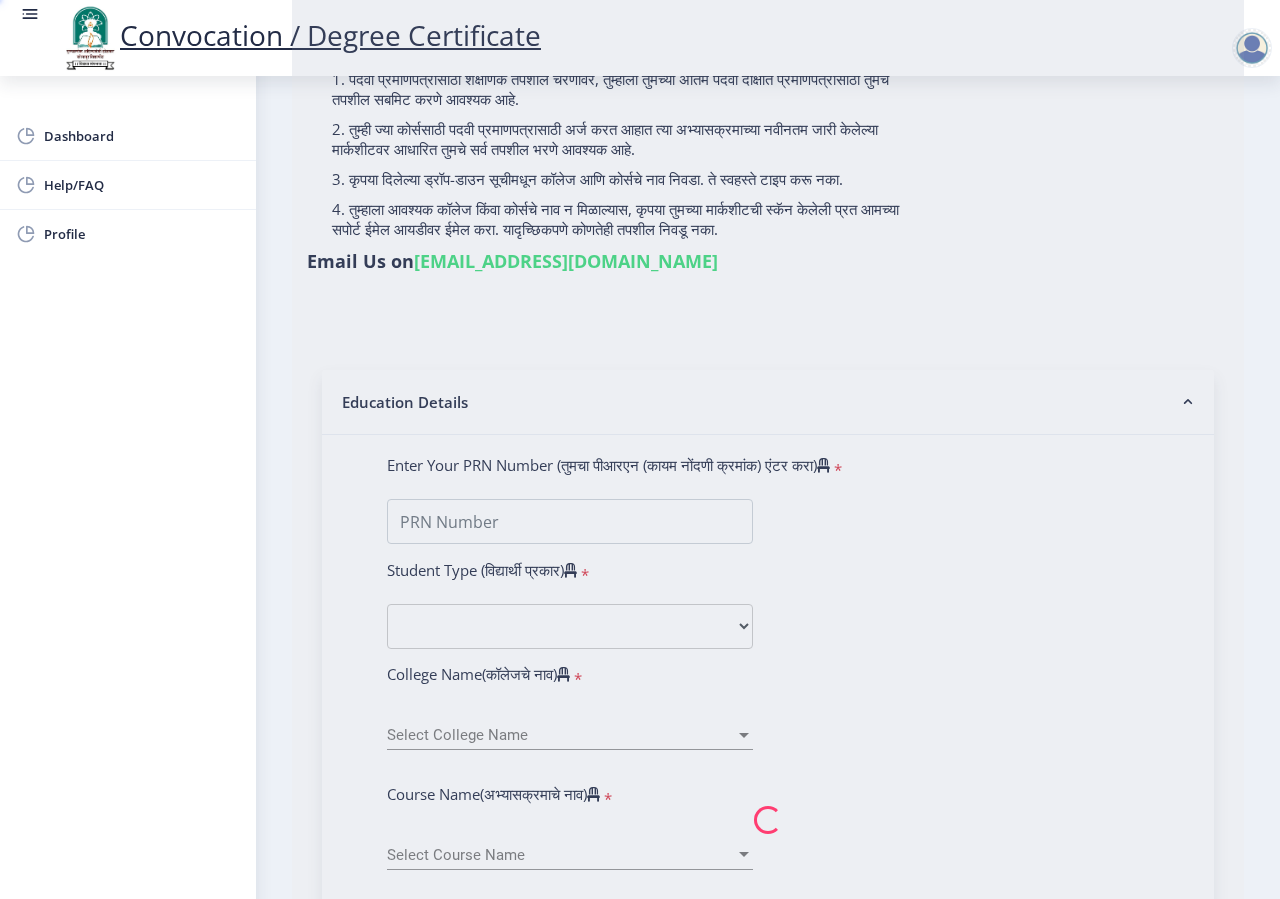 scroll, scrollTop: 0, scrollLeft: 0, axis: both 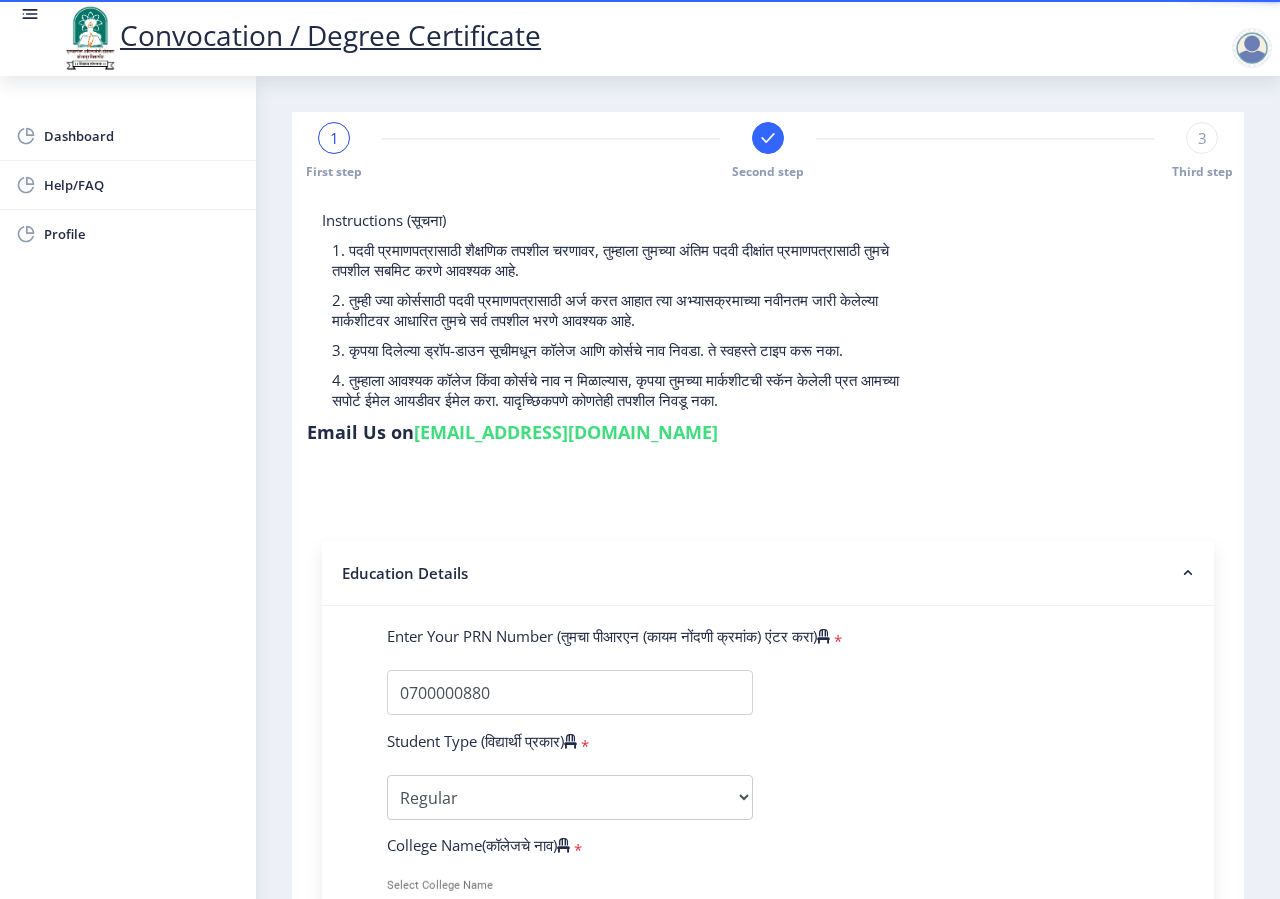 select 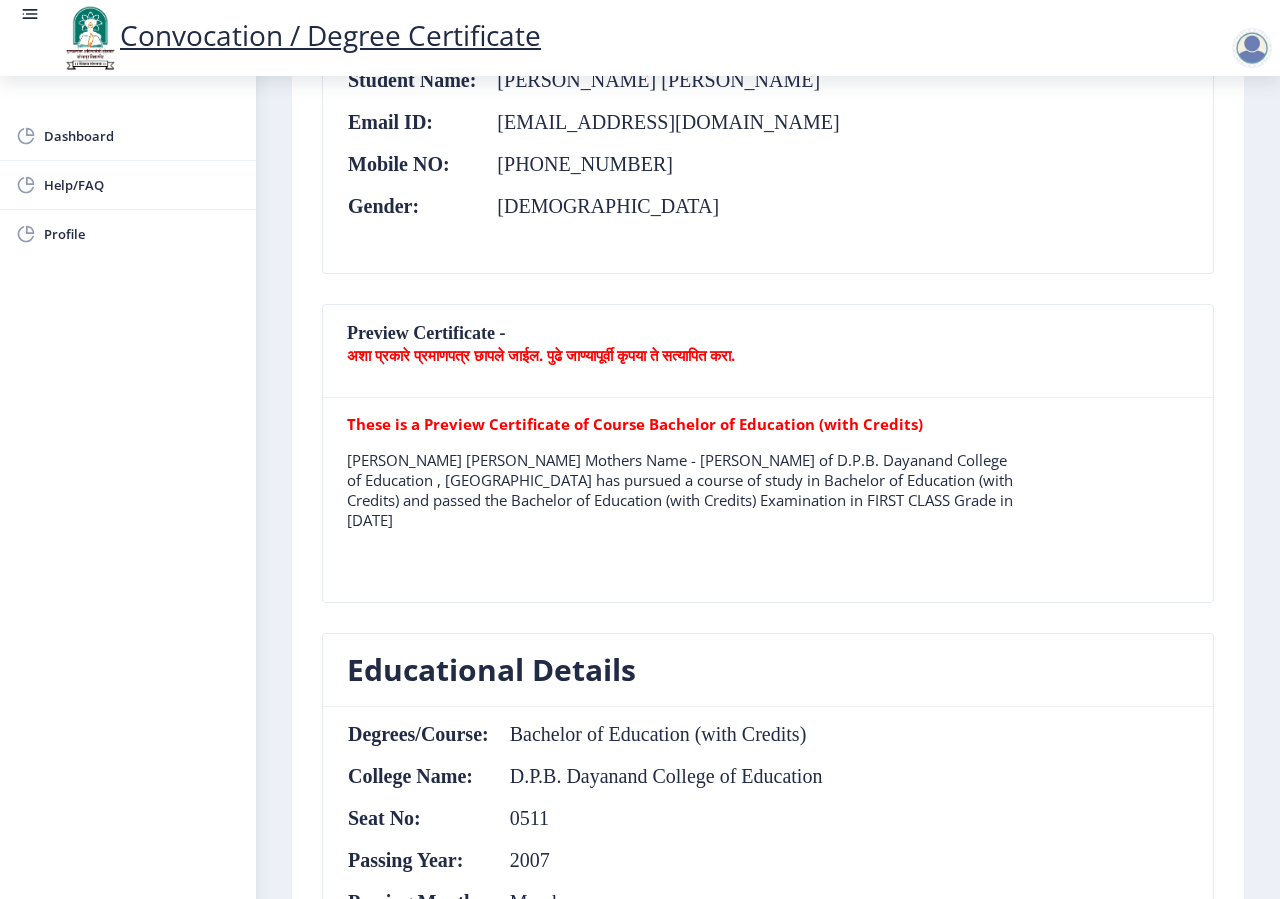scroll, scrollTop: 0, scrollLeft: 0, axis: both 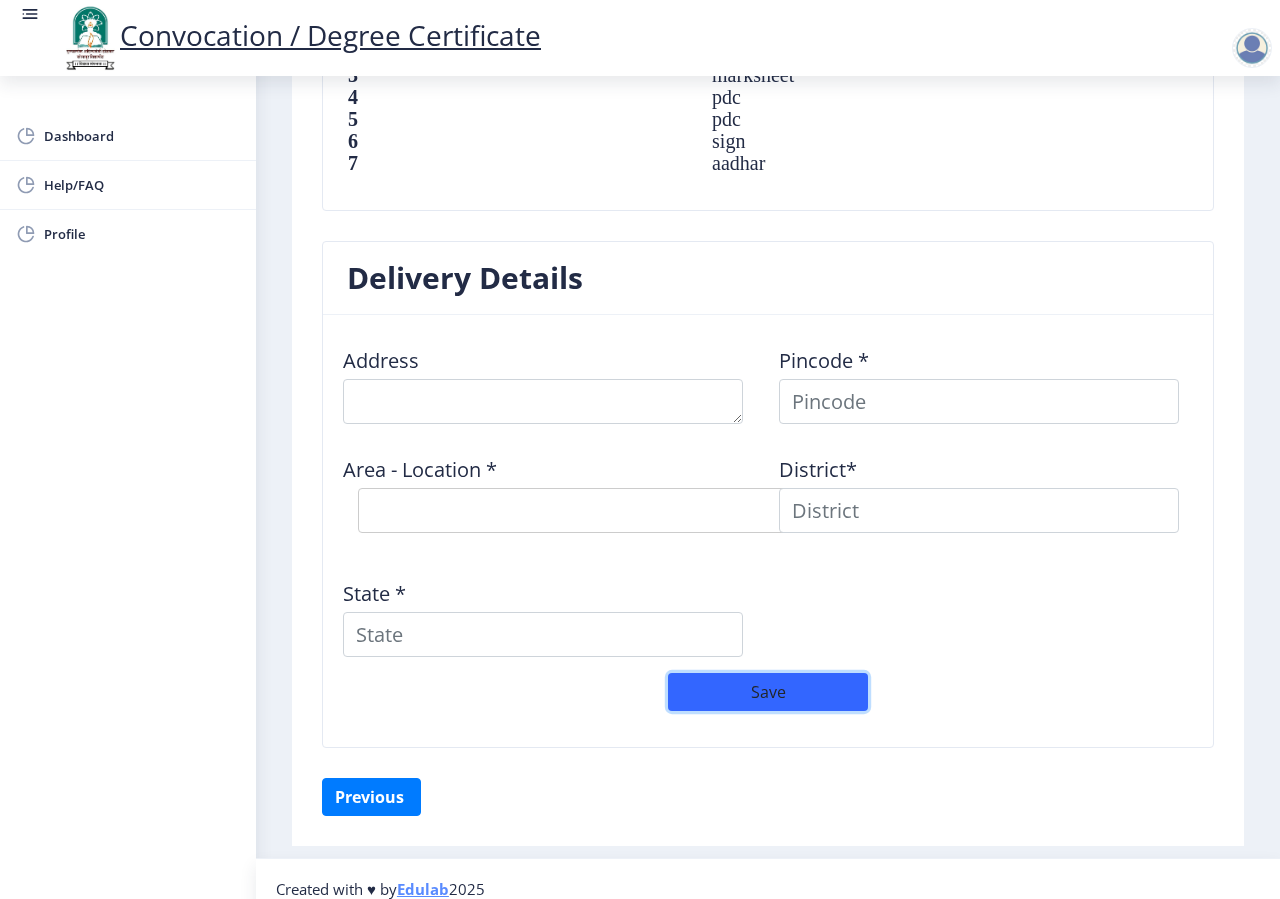 click on "Save" 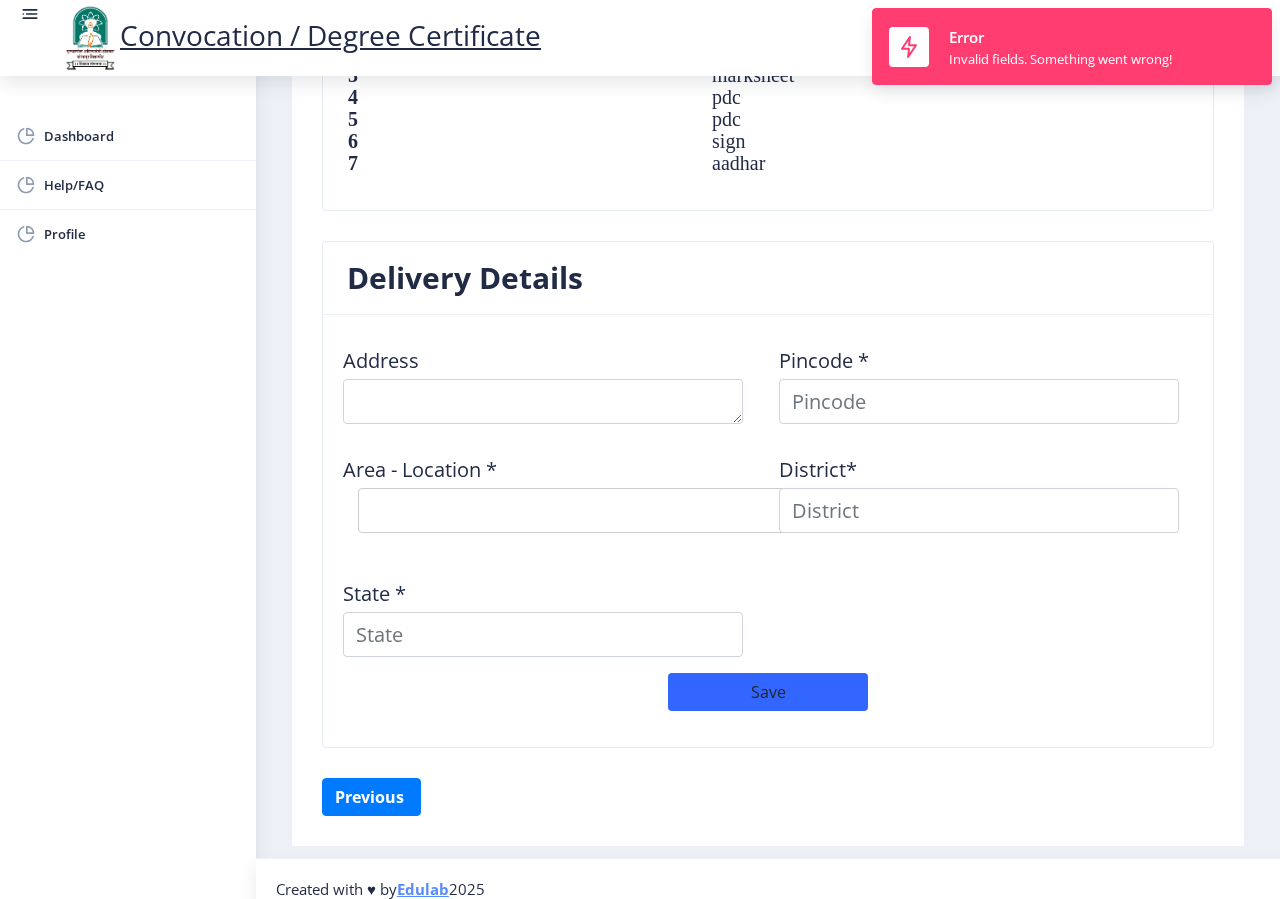 click on "Uploaded Documents List [DOMAIN_NAME]  Document Name 1   Photo 2   marksheet 3   marksheet 4   pdc 5   pdc 6   sign 7   aadhar" 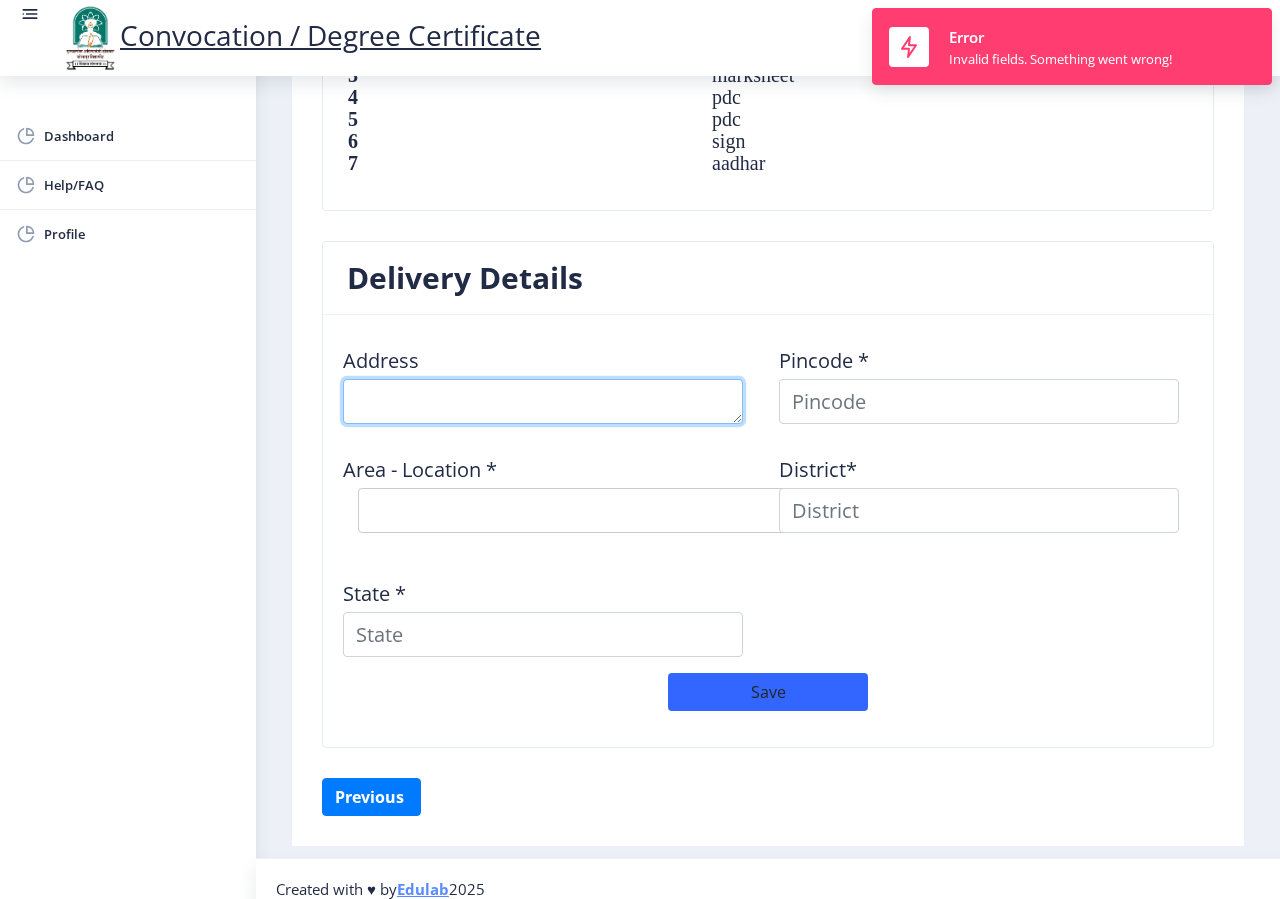 click at bounding box center [543, 401] 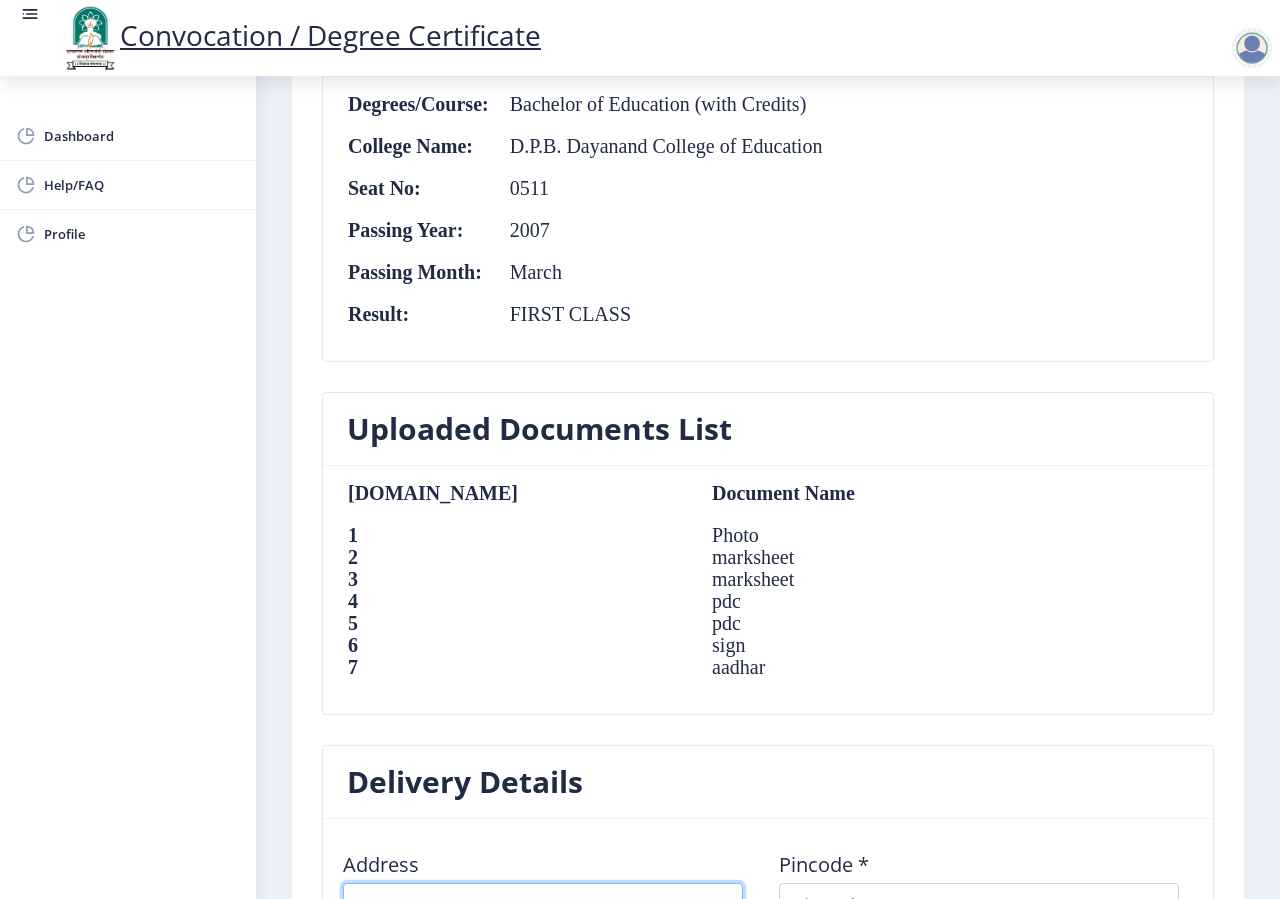 scroll, scrollTop: 1243, scrollLeft: 0, axis: vertical 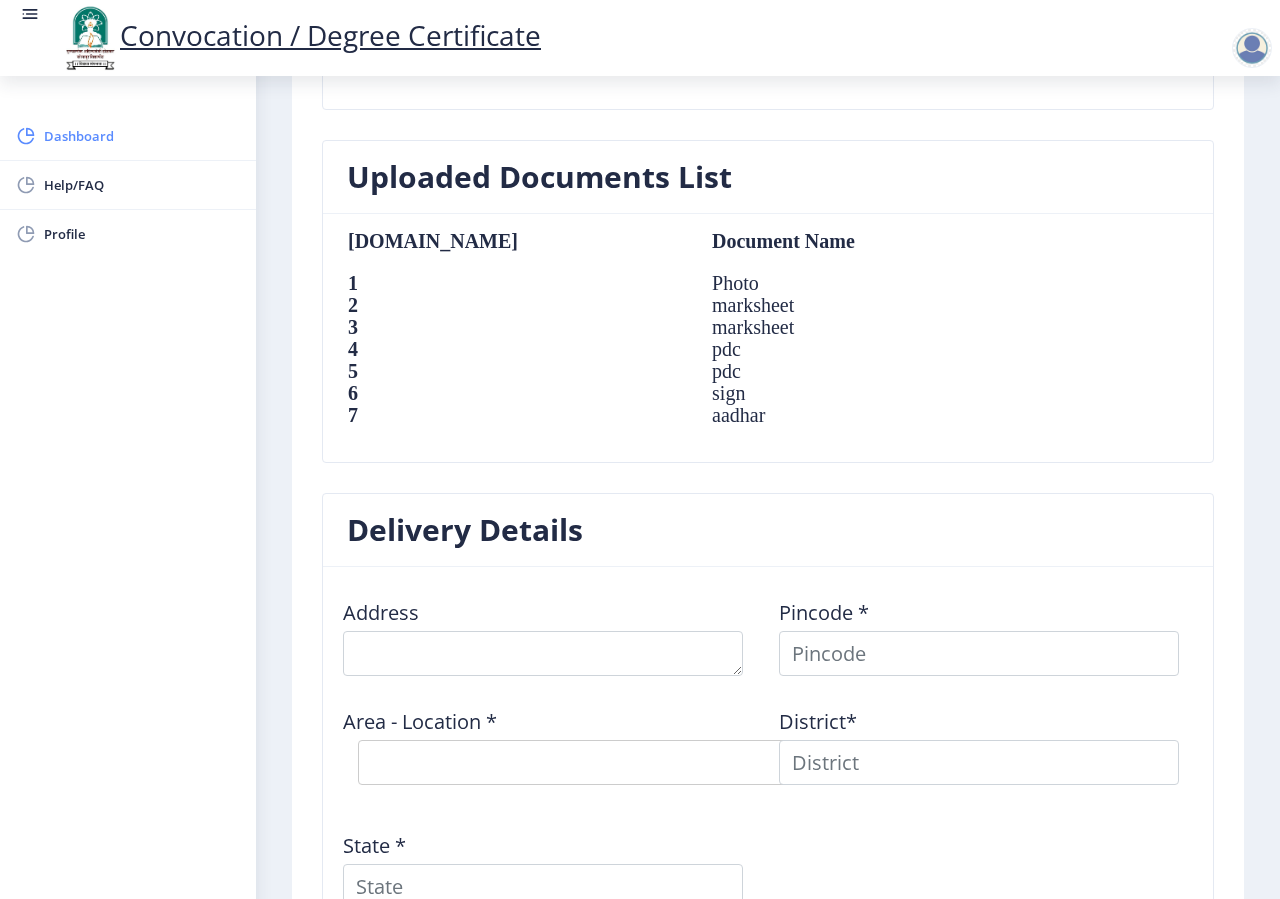 click on "Dashboard" 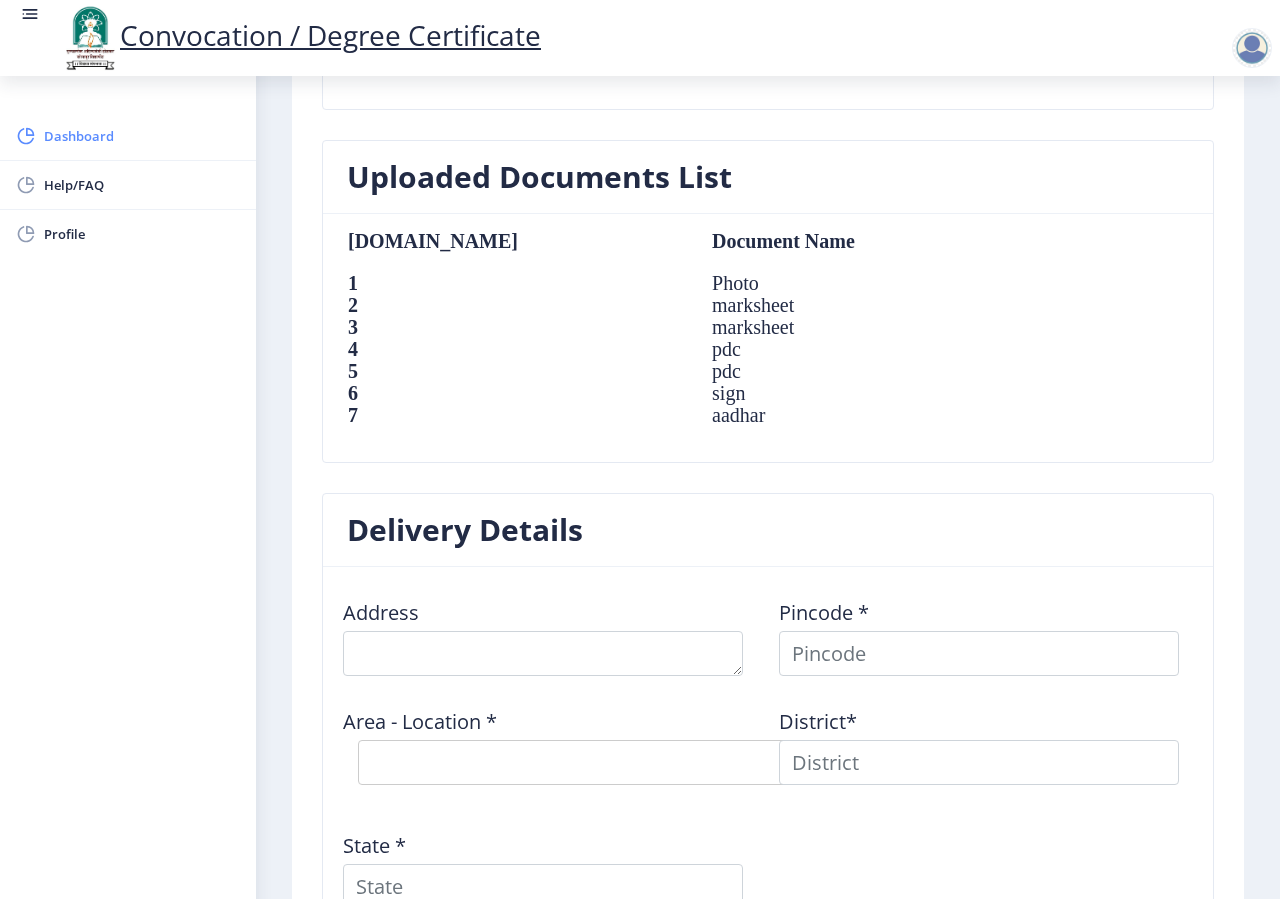scroll, scrollTop: 0, scrollLeft: 0, axis: both 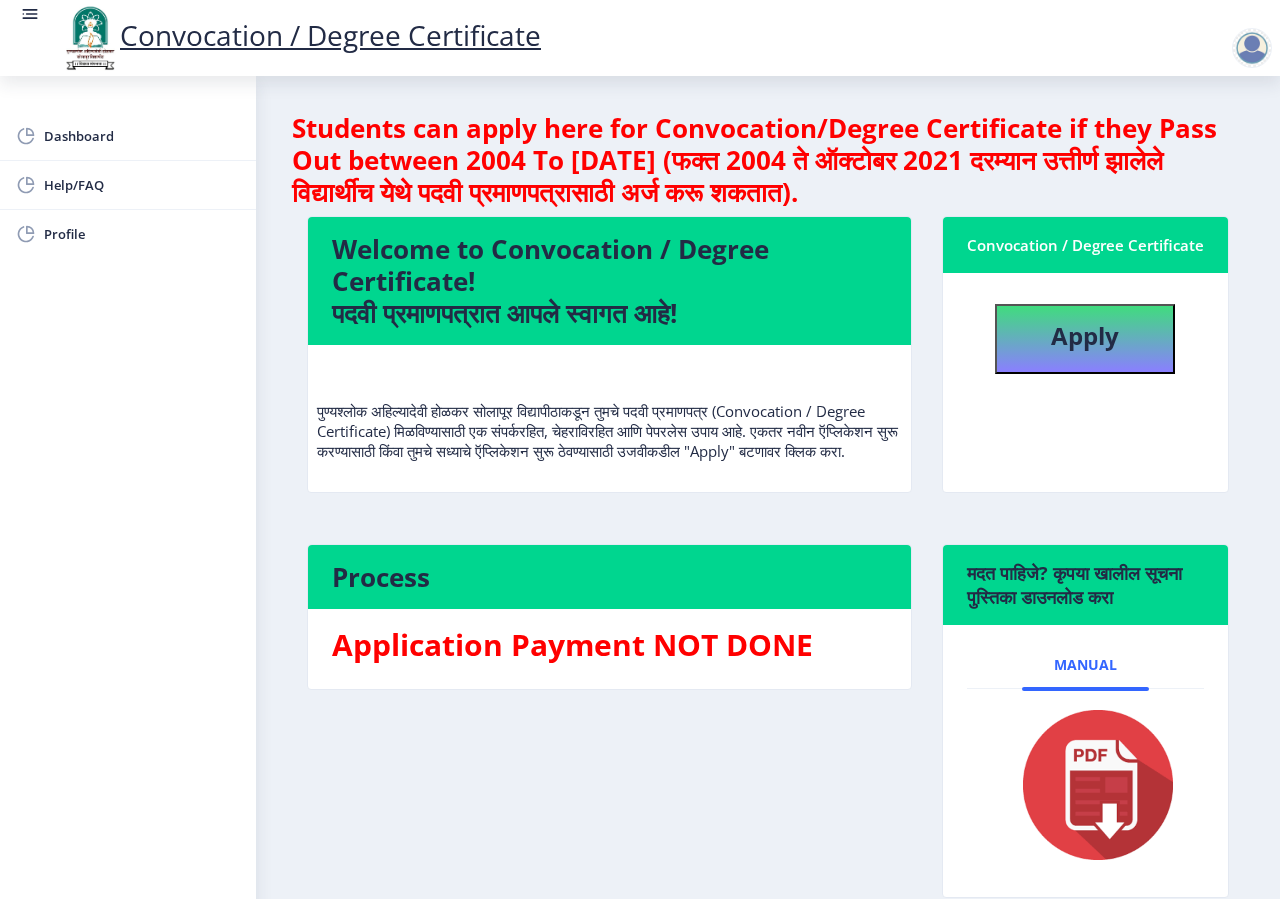 click 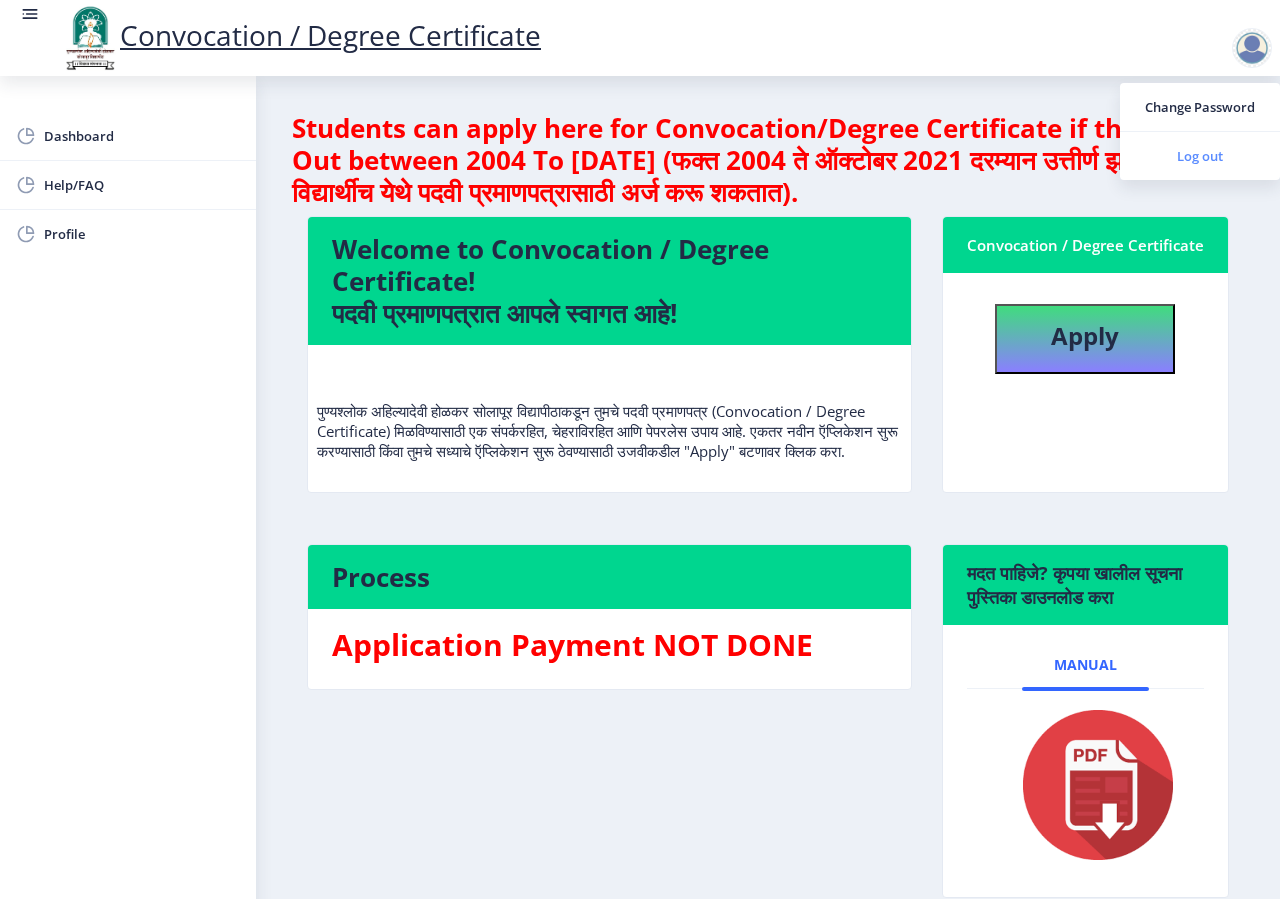 click on "Log out" at bounding box center [1200, 156] 